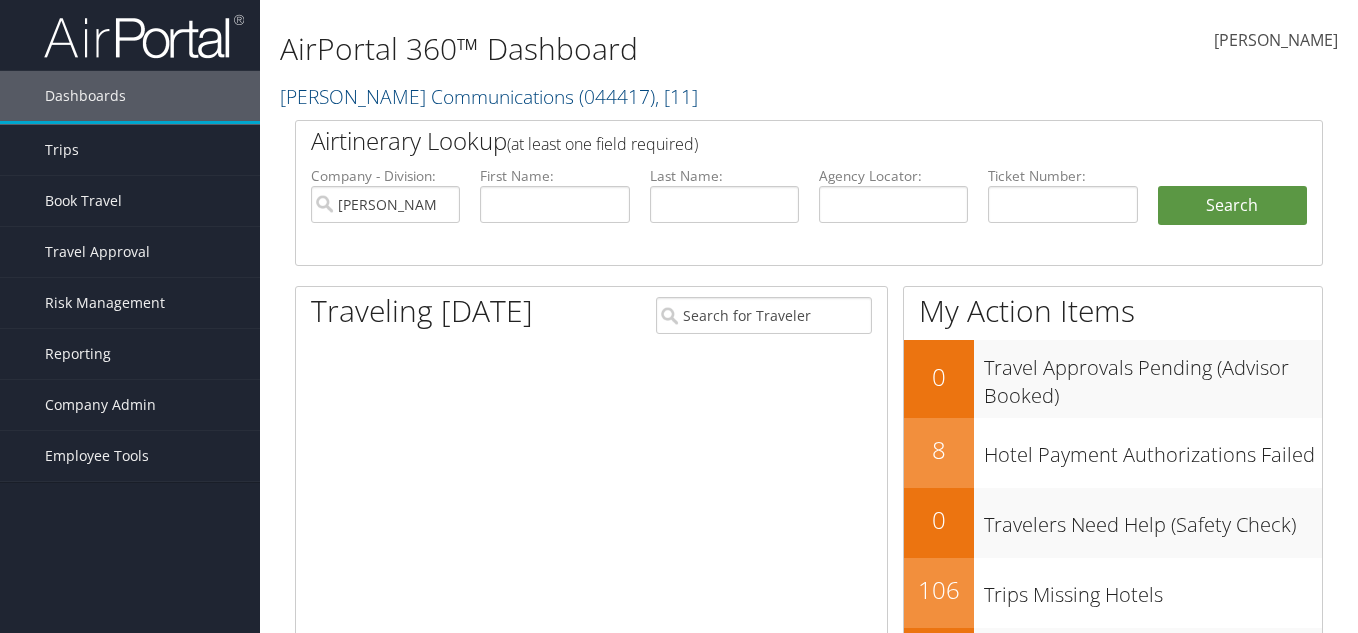 scroll, scrollTop: 0, scrollLeft: 0, axis: both 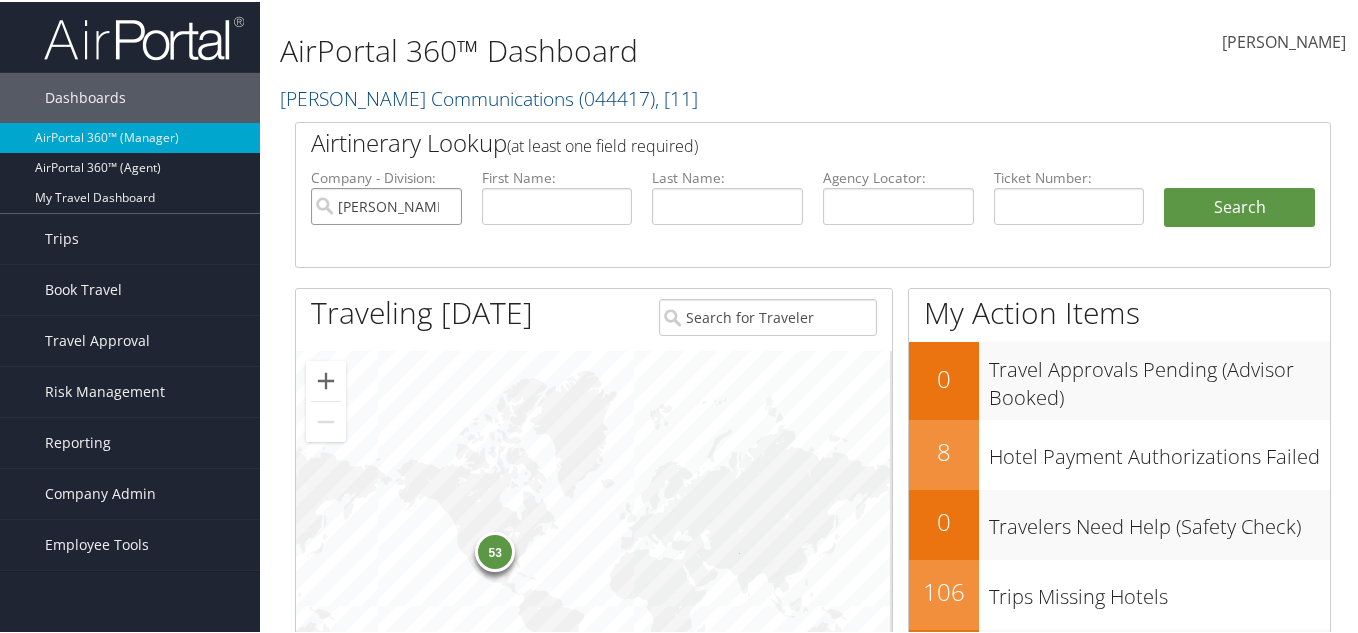 click on "Sorenson Communications" at bounding box center (386, 204) 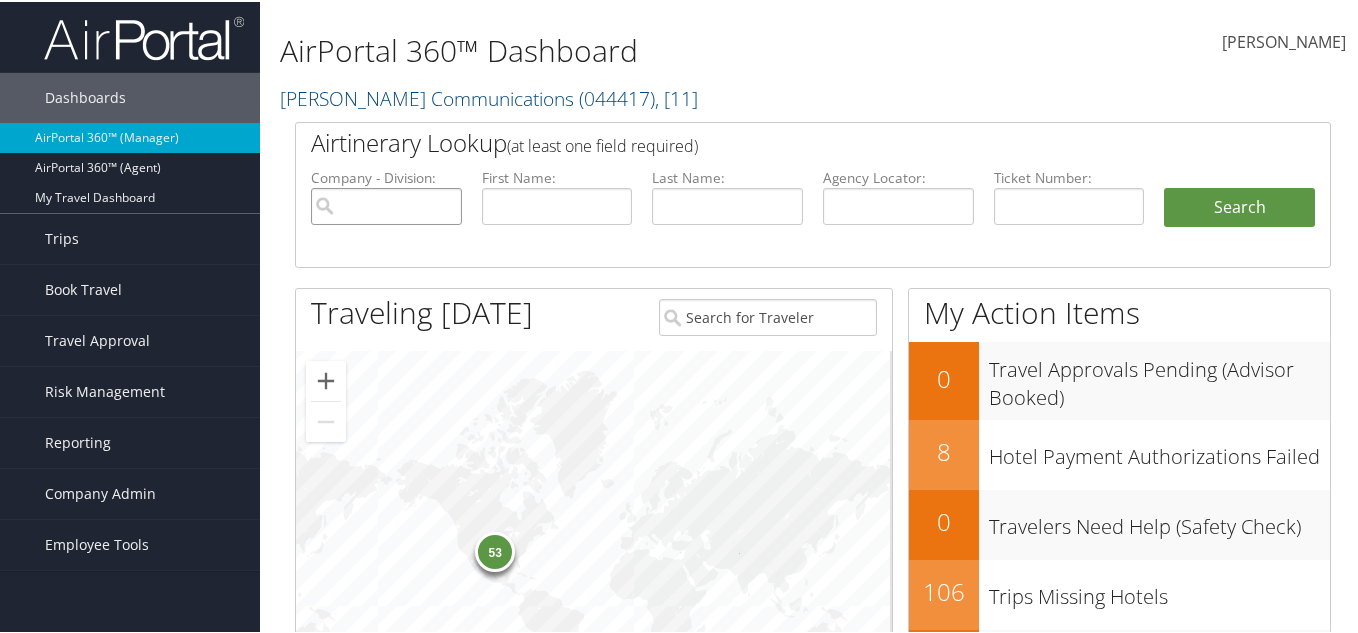paste on "All Star Recruiting" 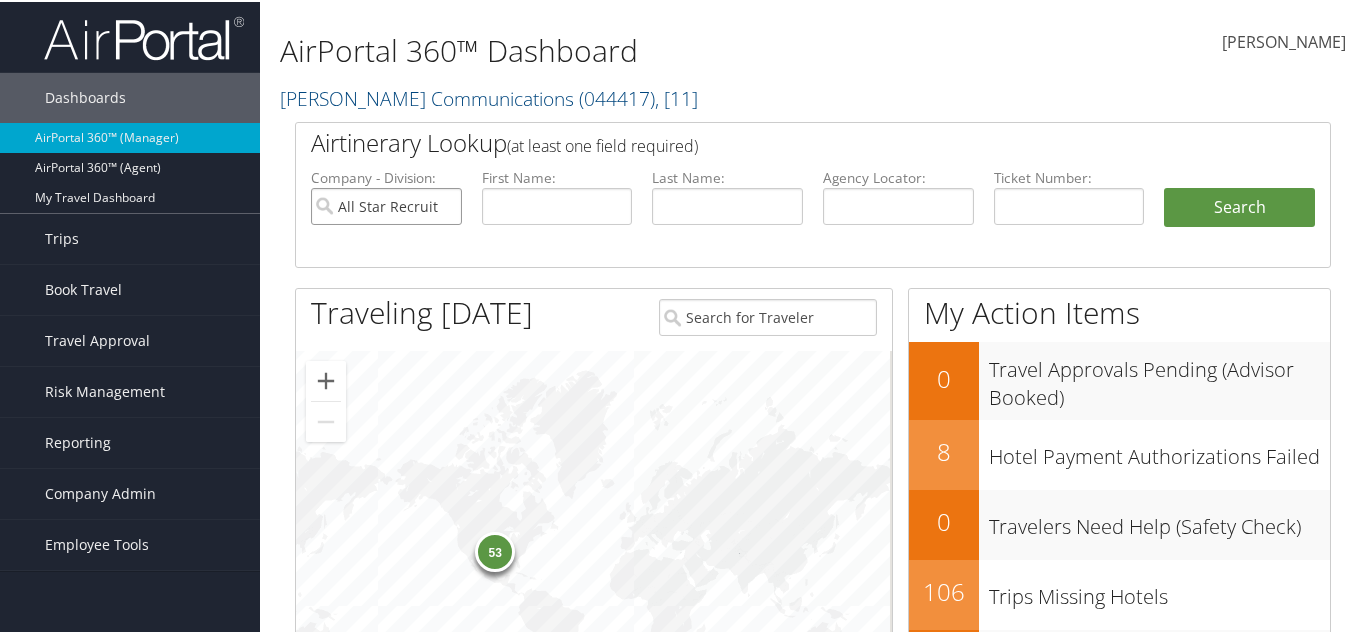 scroll, scrollTop: 0, scrollLeft: 16, axis: horizontal 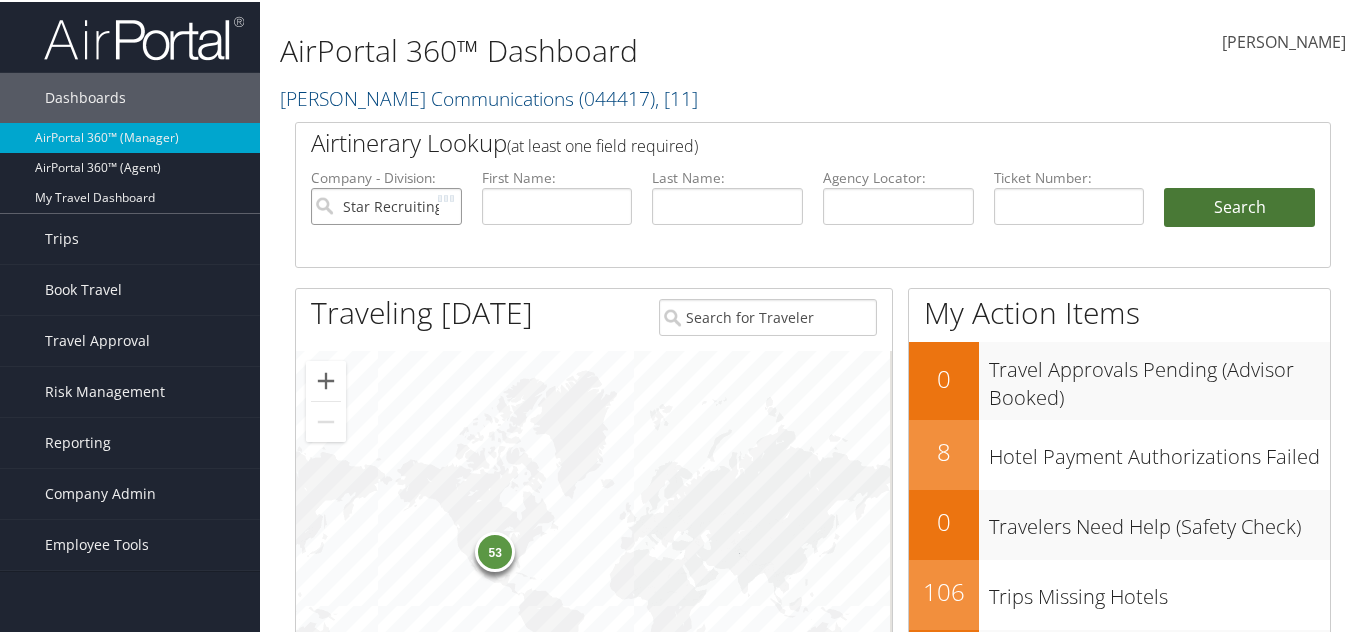type on "All Star Recruiting" 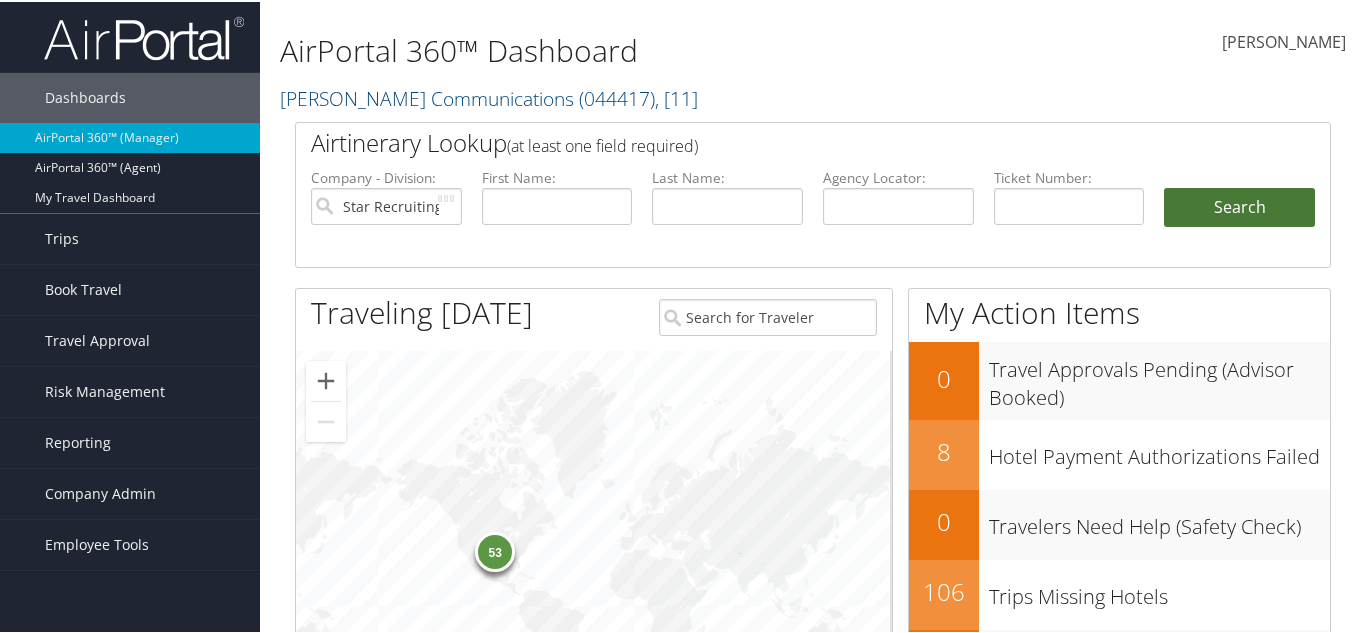 click on "Search" at bounding box center (1239, 206) 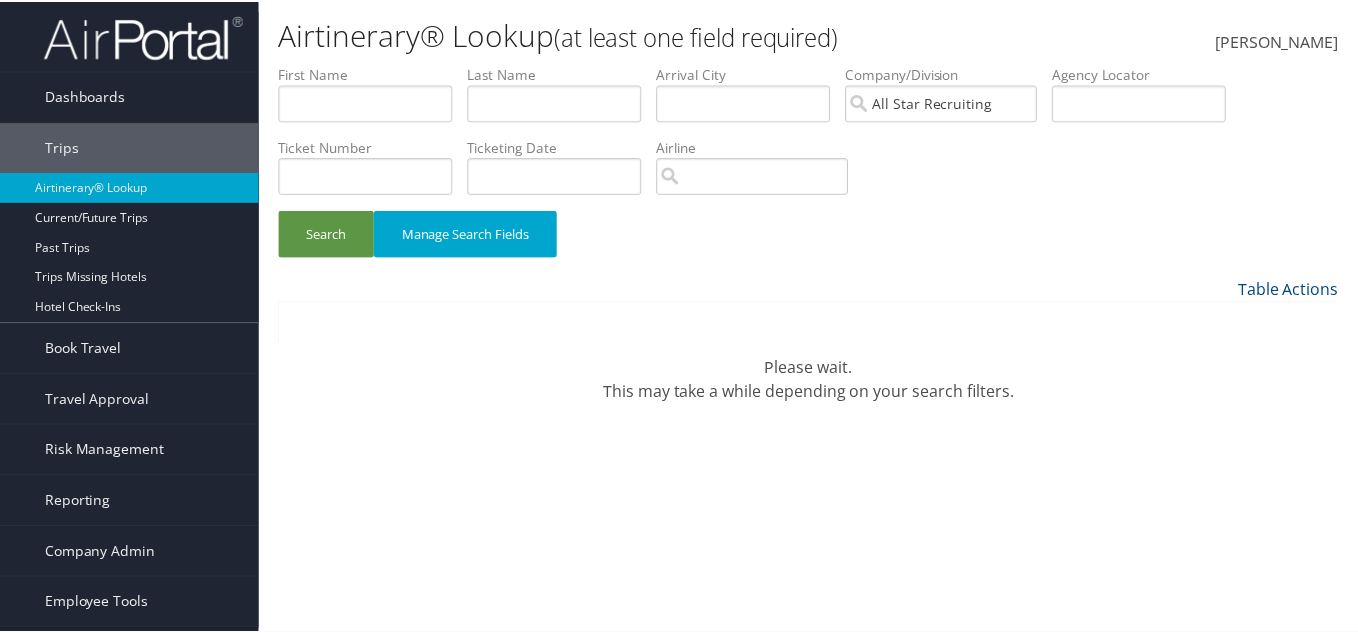 scroll, scrollTop: 0, scrollLeft: 0, axis: both 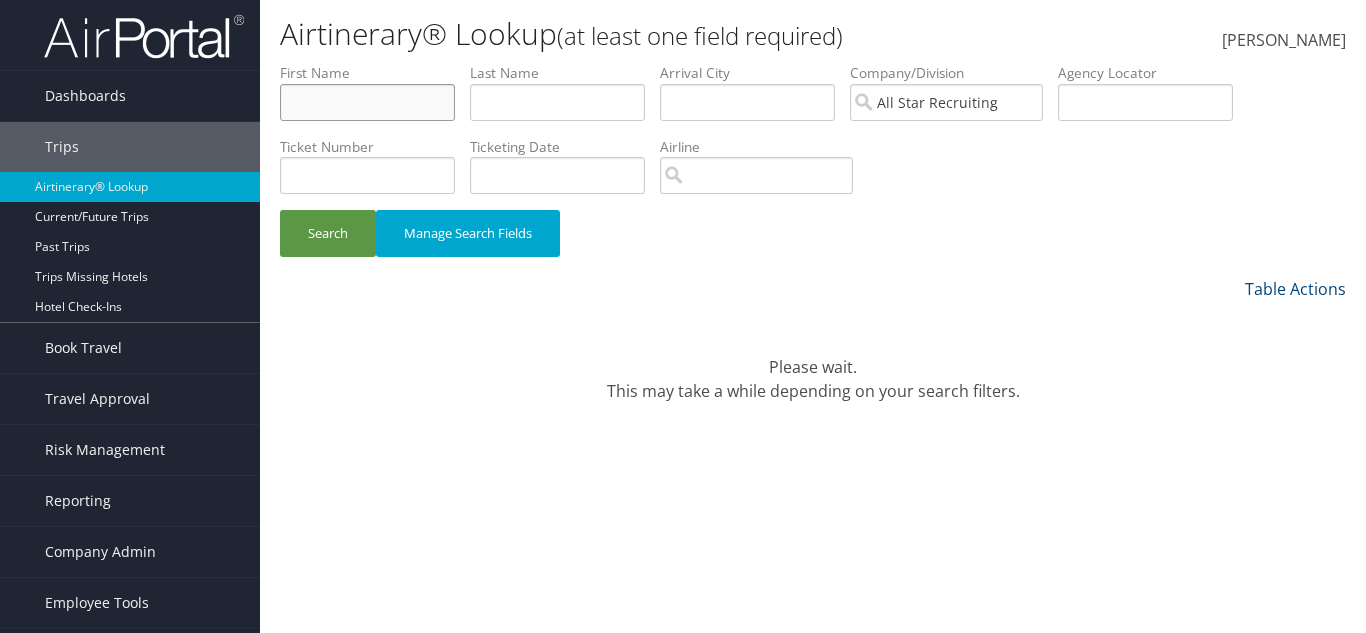 click at bounding box center (367, 102) 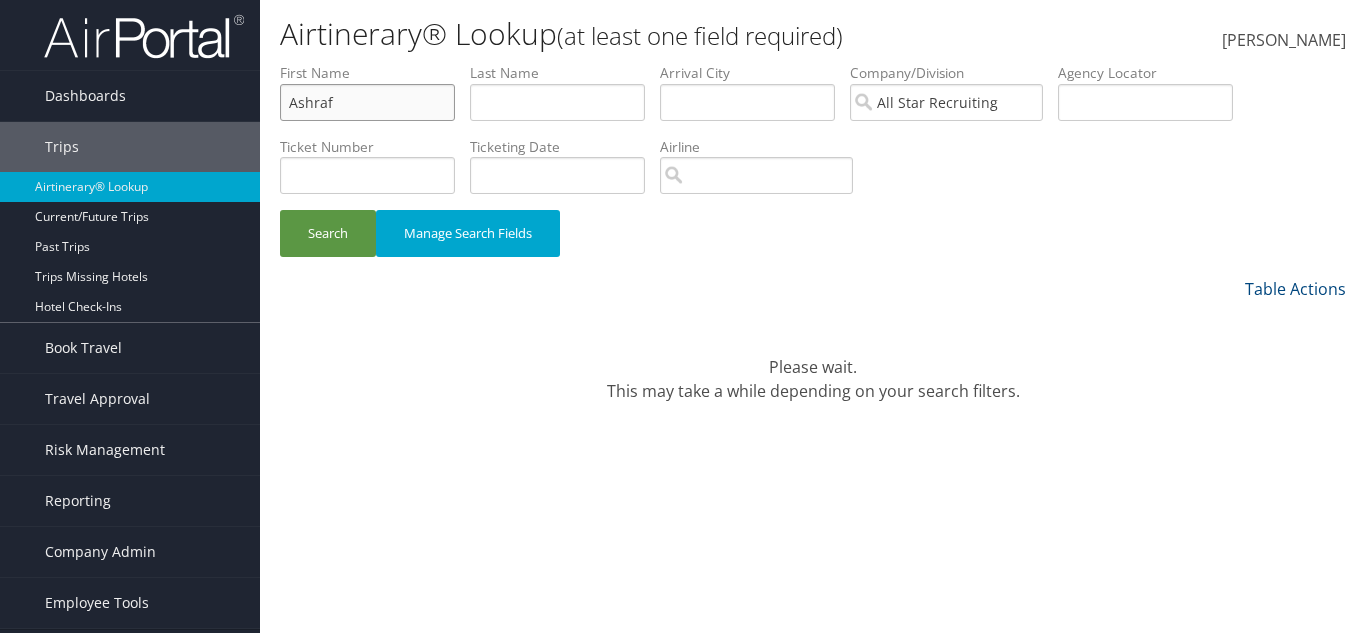 type on "Ashraf" 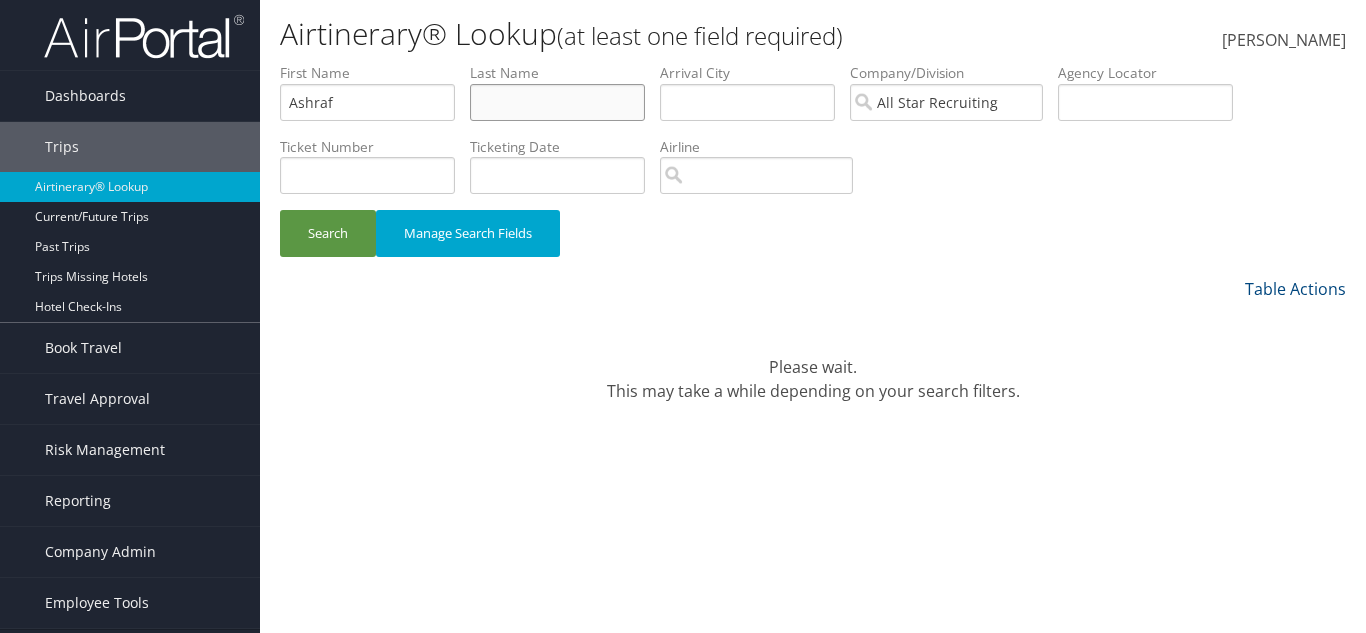 click at bounding box center (557, 102) 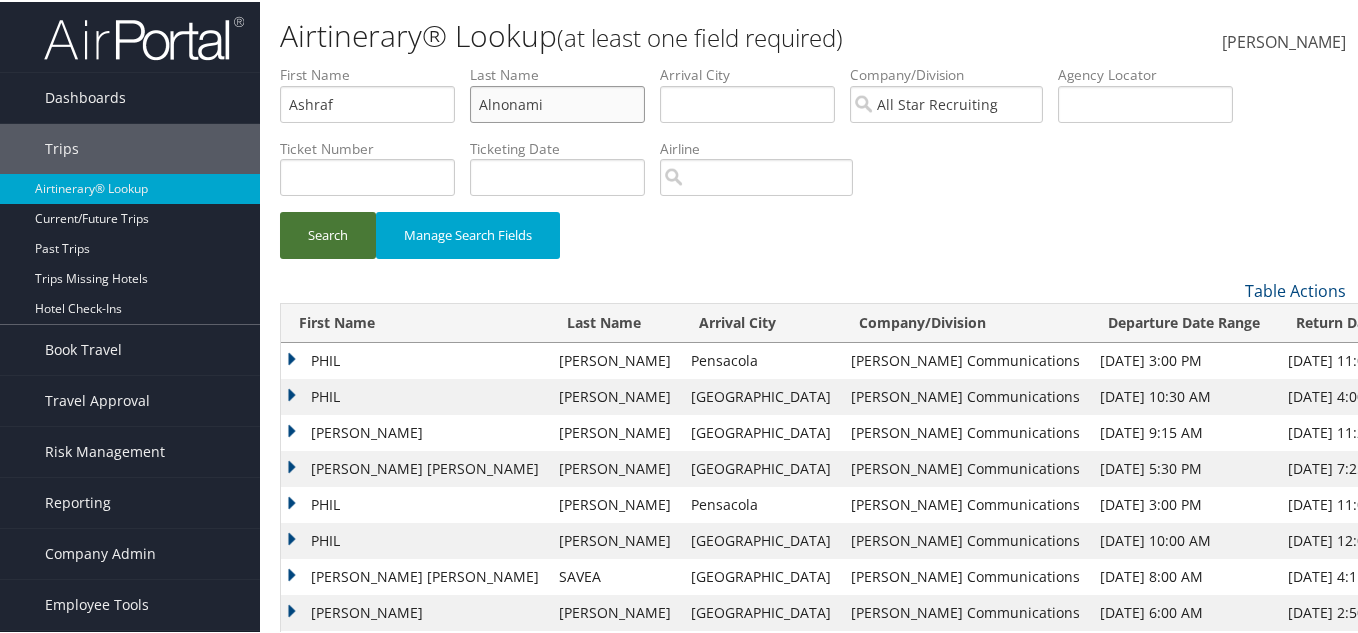 type on "Alnonami" 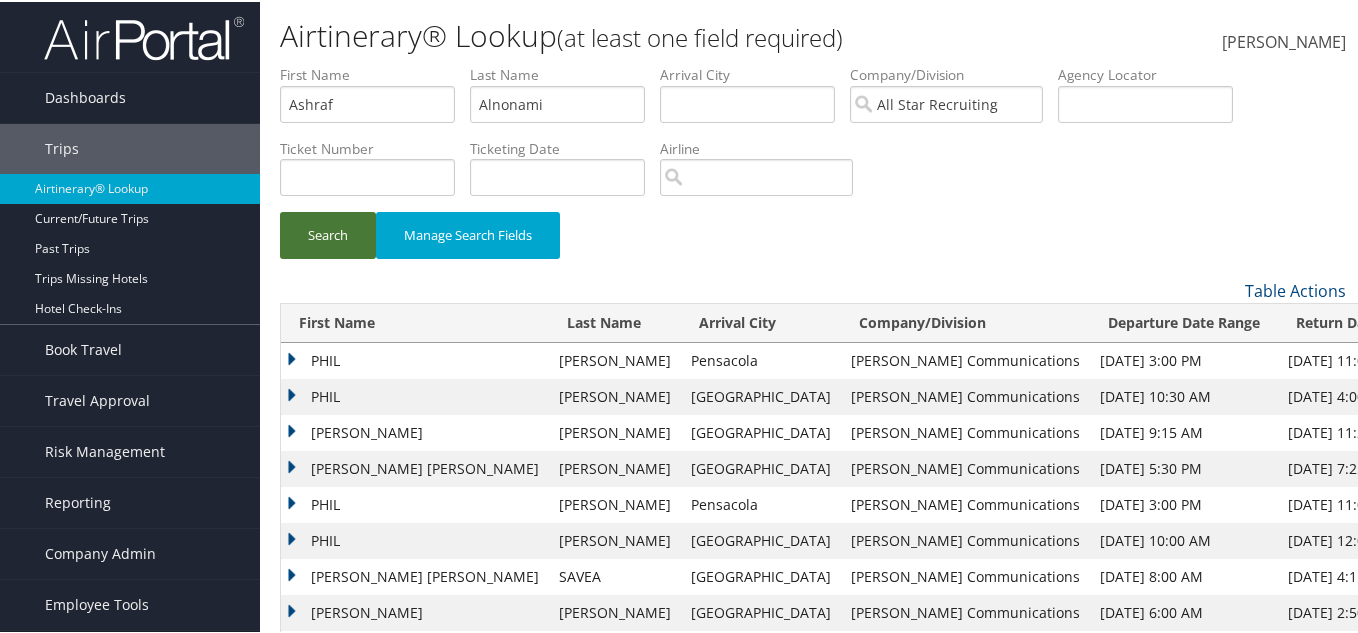 click on "Search" at bounding box center (328, 233) 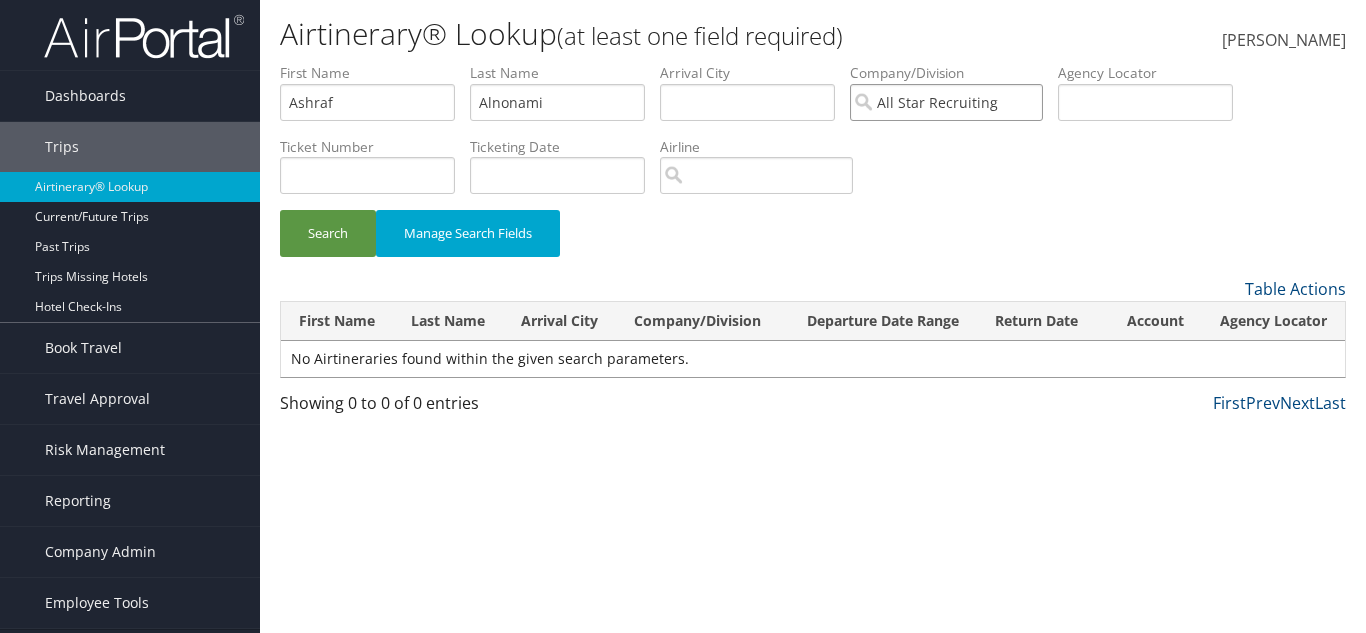 click on "All Star Recruiting" at bounding box center (946, 102) 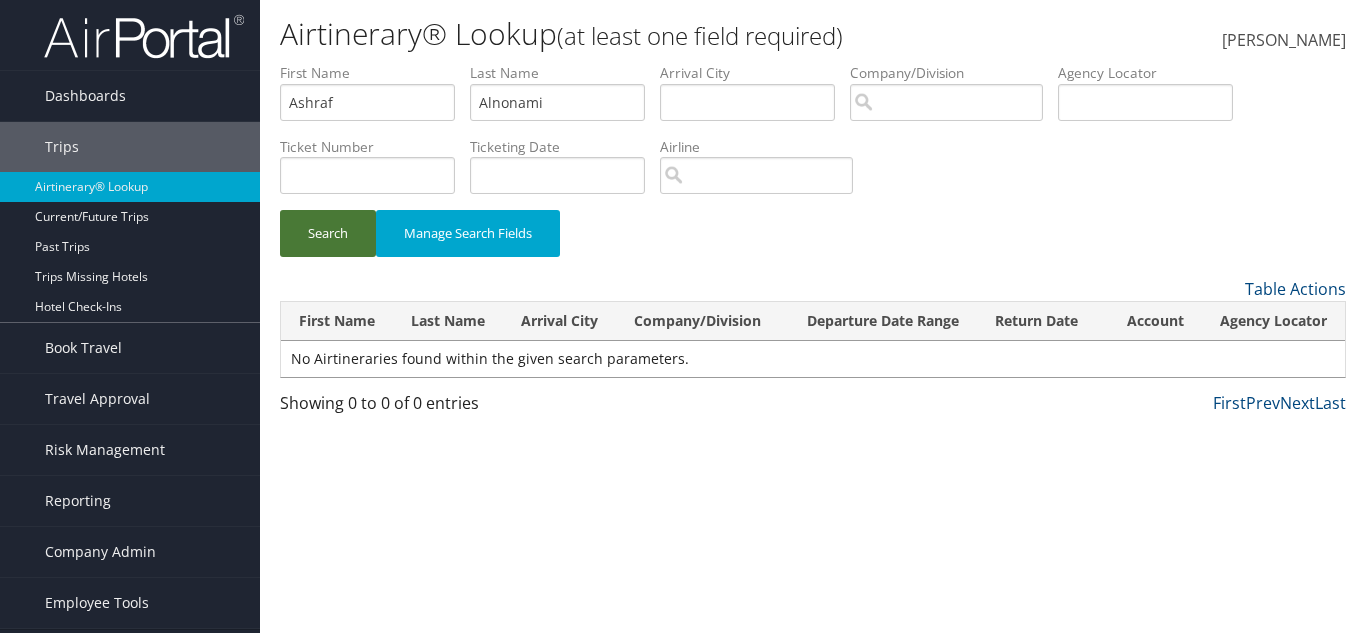 click on "Search" at bounding box center (328, 233) 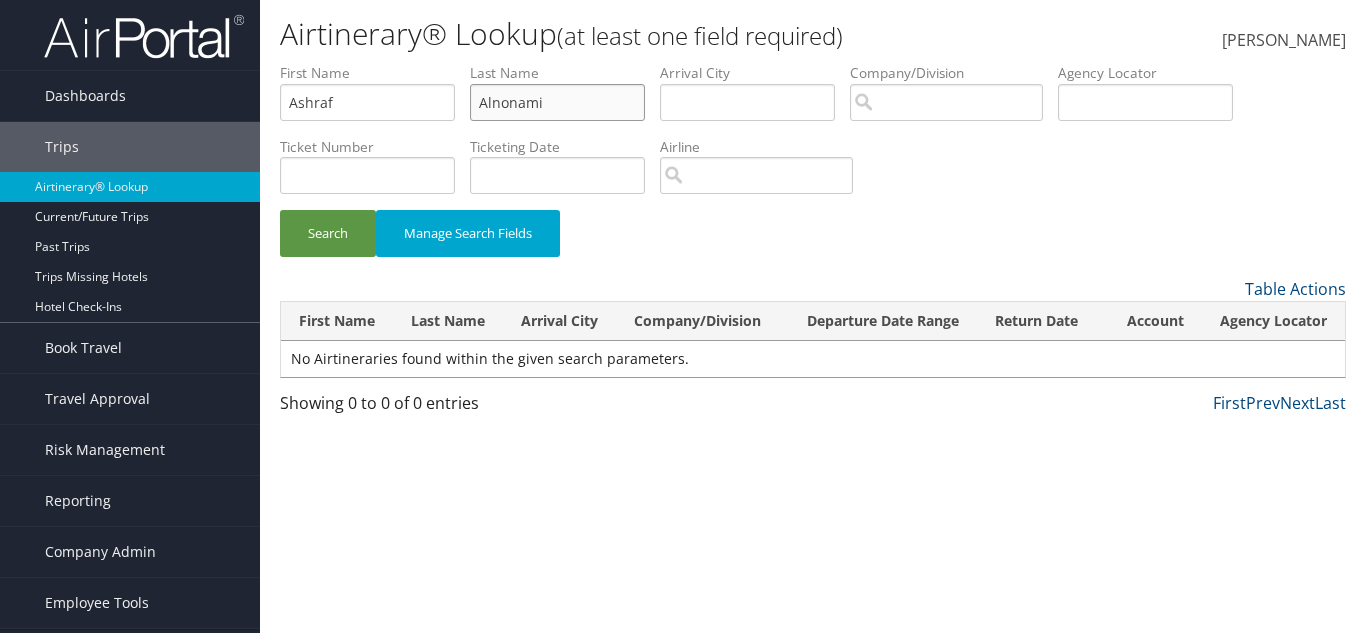 drag, startPoint x: 598, startPoint y: 108, endPoint x: 446, endPoint y: 112, distance: 152.05263 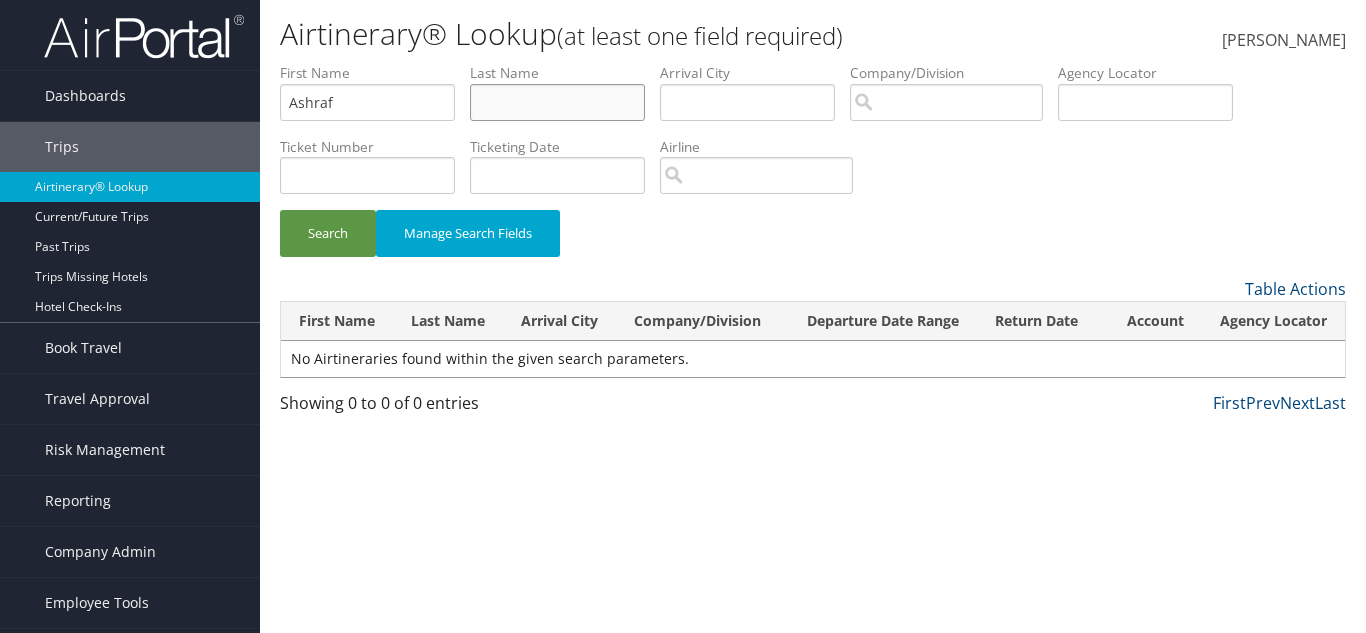 type 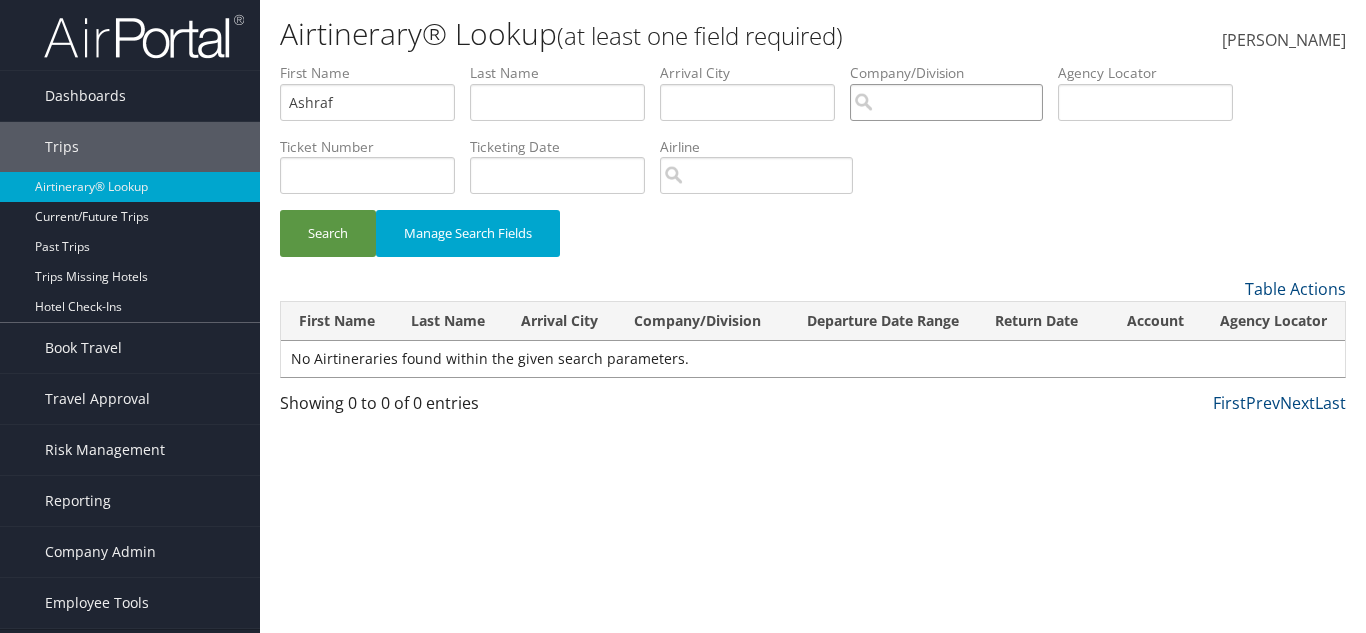 click at bounding box center (946, 102) 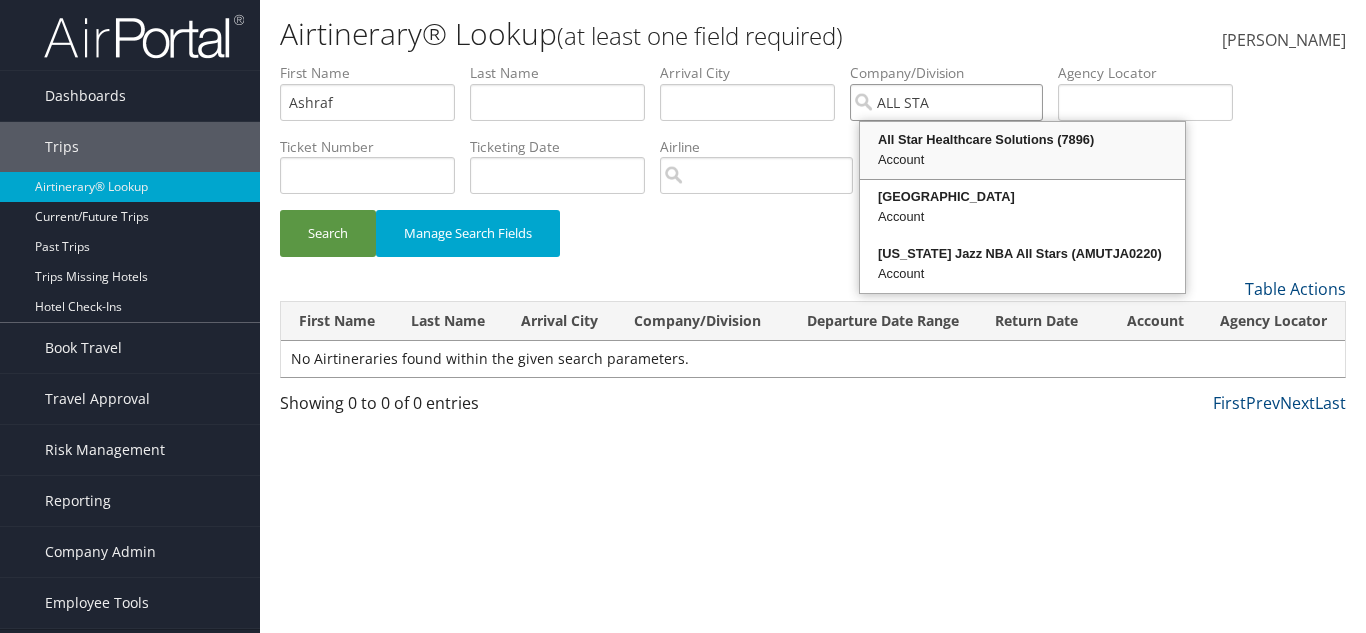 click on "All Star Healthcare Solutions (7896)" at bounding box center [1022, 140] 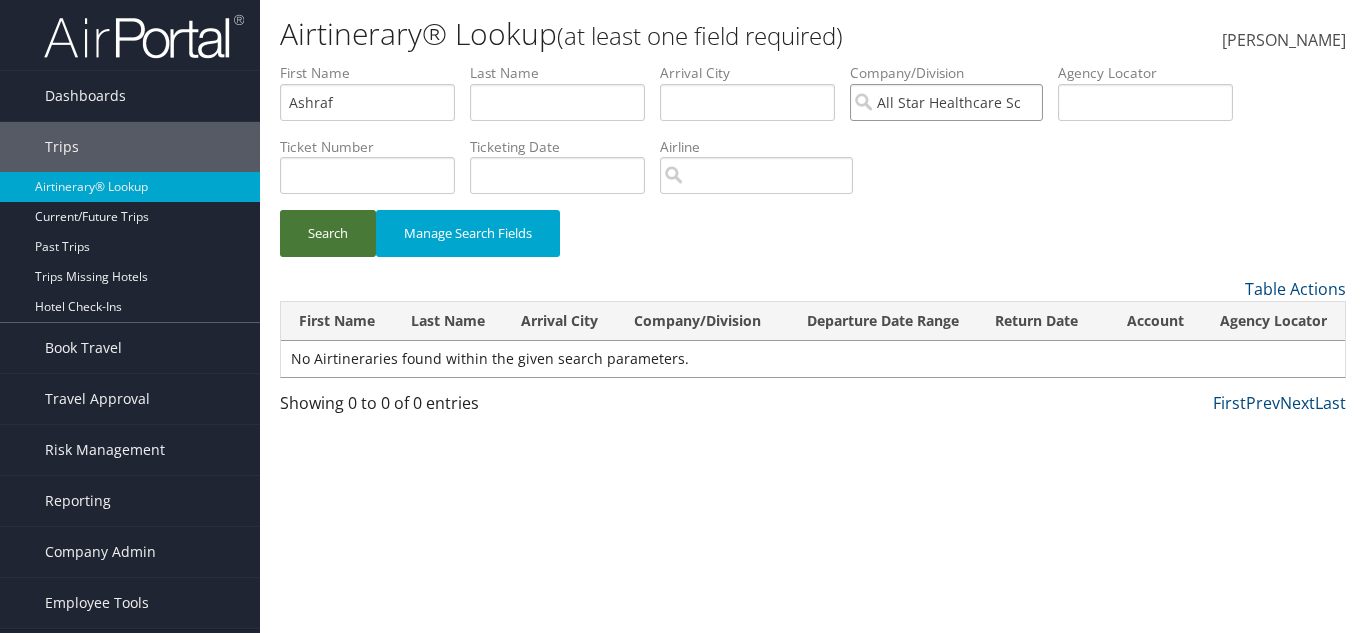 type on "All Star Healthcare Solutions" 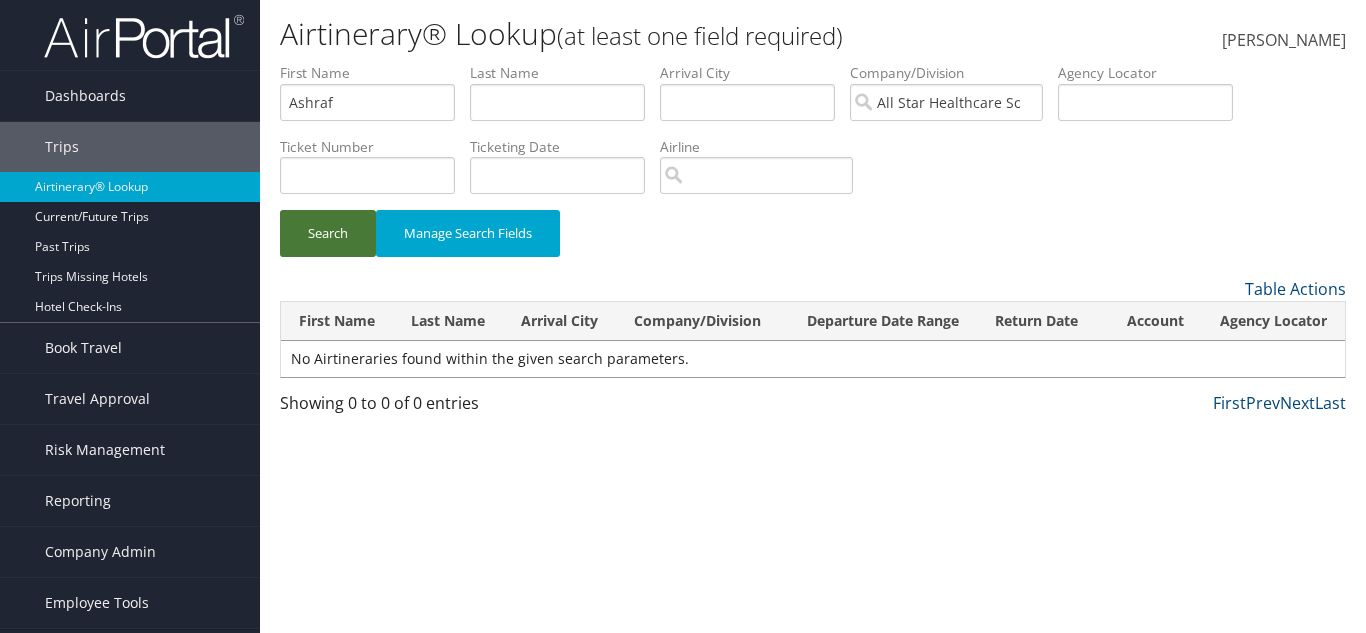 click on "Search" at bounding box center (328, 233) 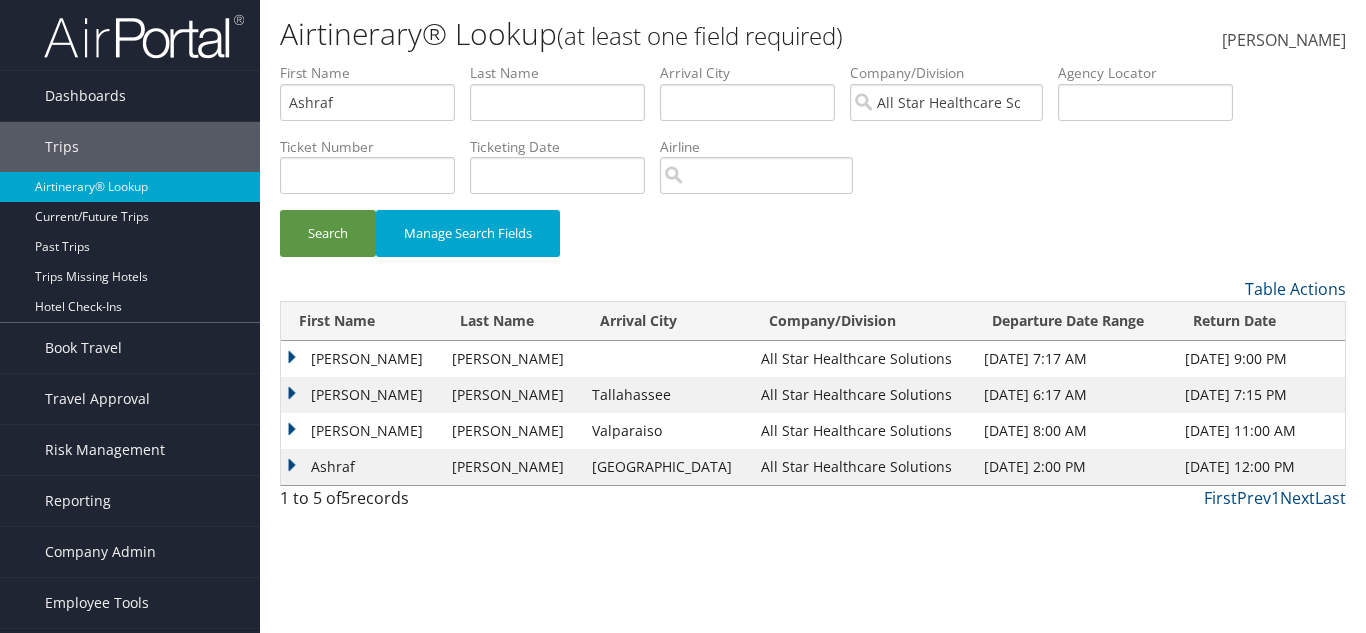 click on "All Star Healthcare Solutions" at bounding box center (862, 359) 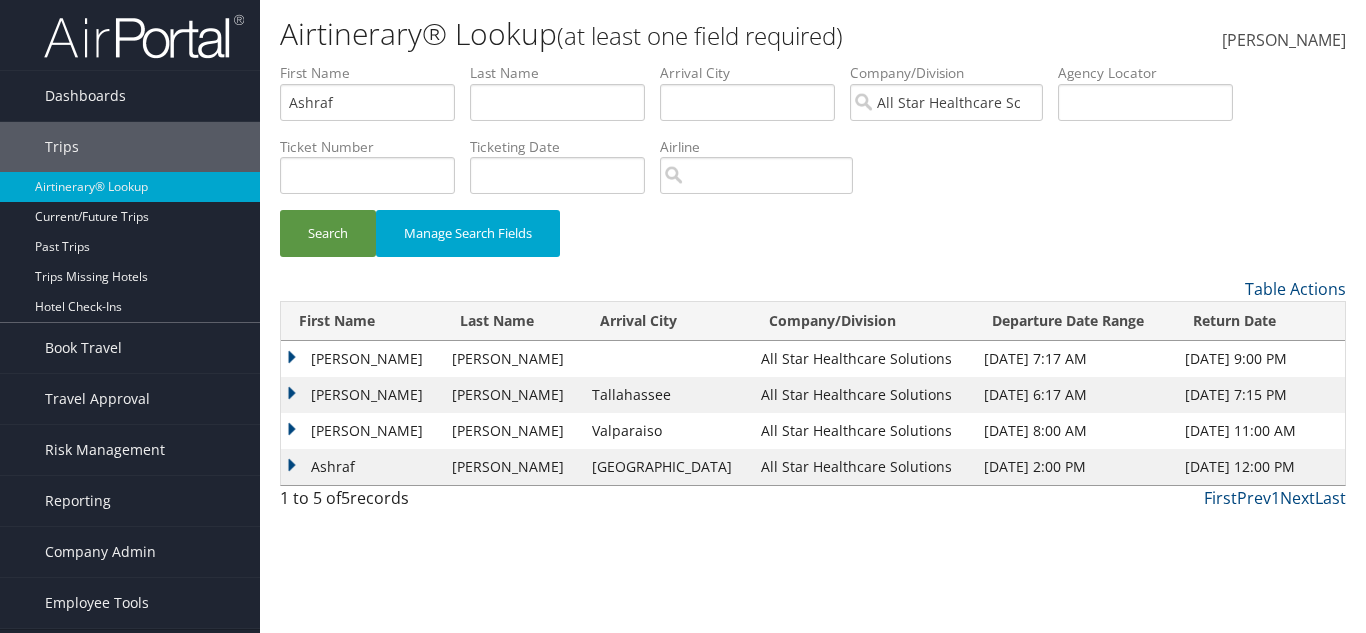 click on "ASHRAF NEBIH" at bounding box center (361, 359) 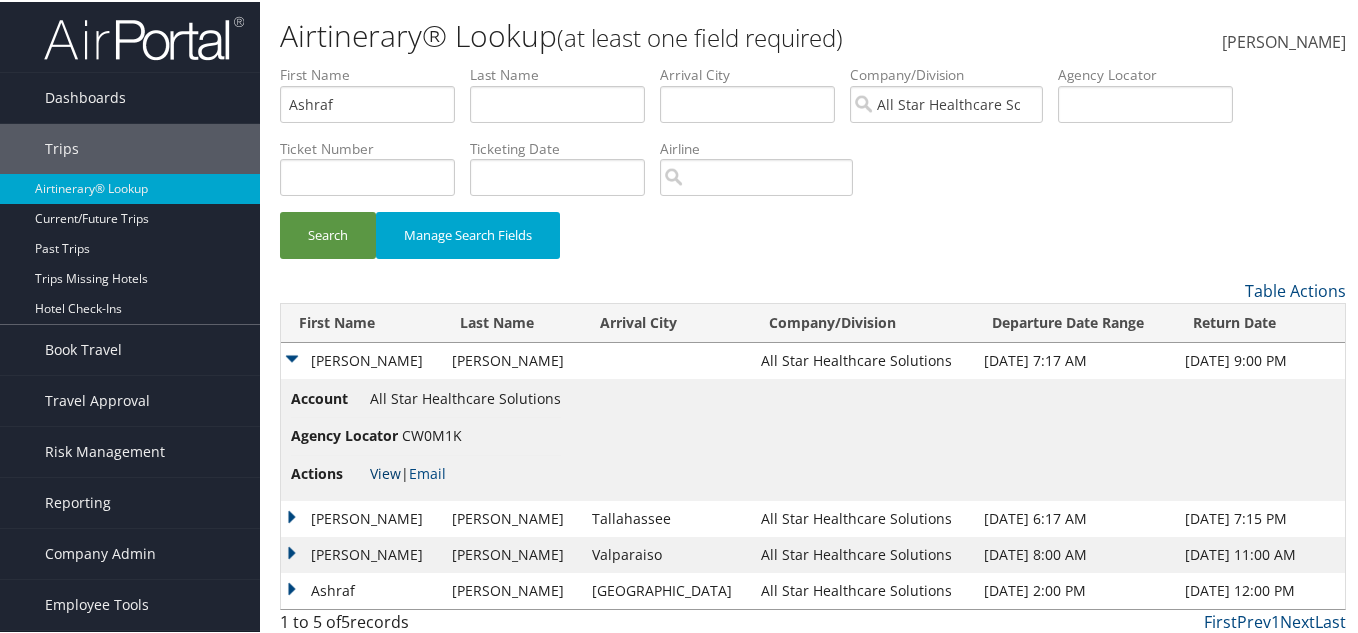 click on "View" at bounding box center (385, 471) 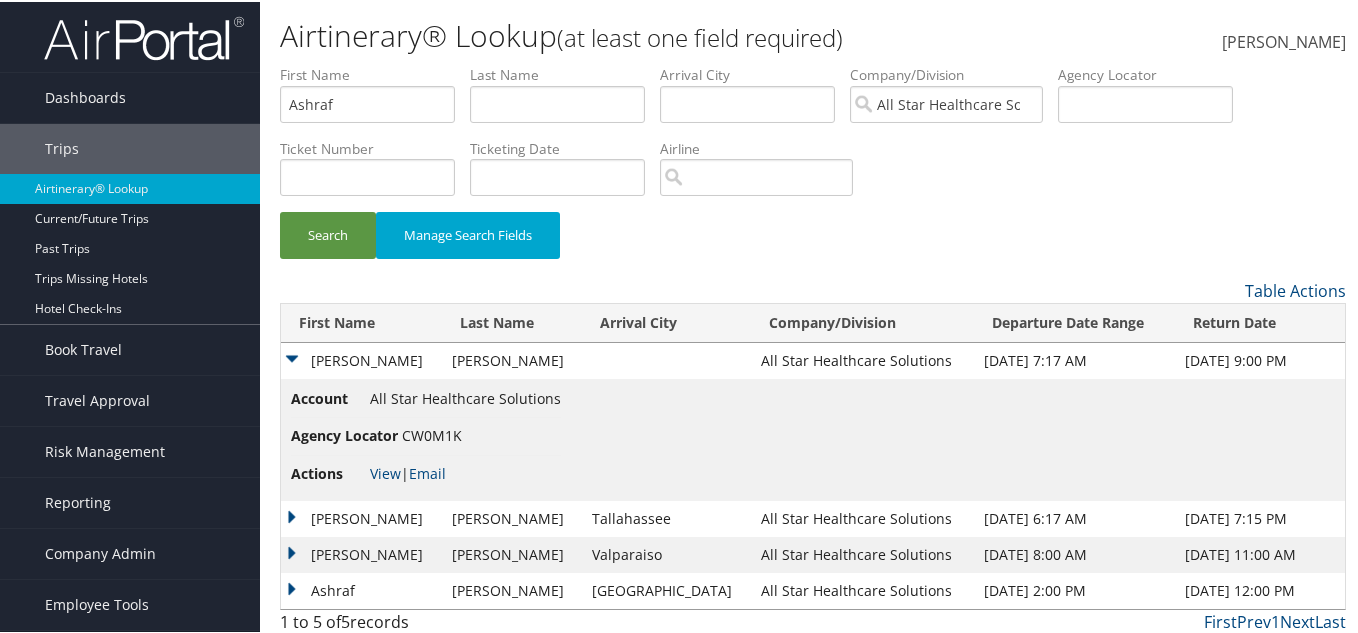 click on "ASHRAF NEBIH" at bounding box center (361, 517) 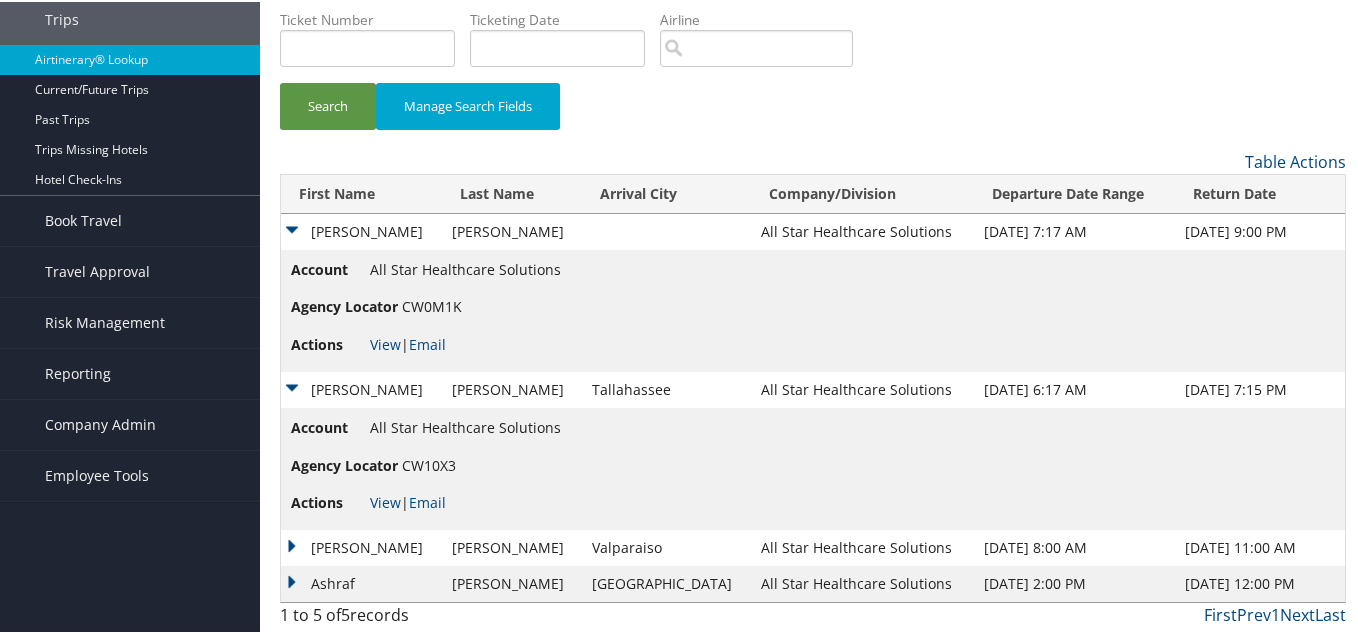 scroll, scrollTop: 131, scrollLeft: 0, axis: vertical 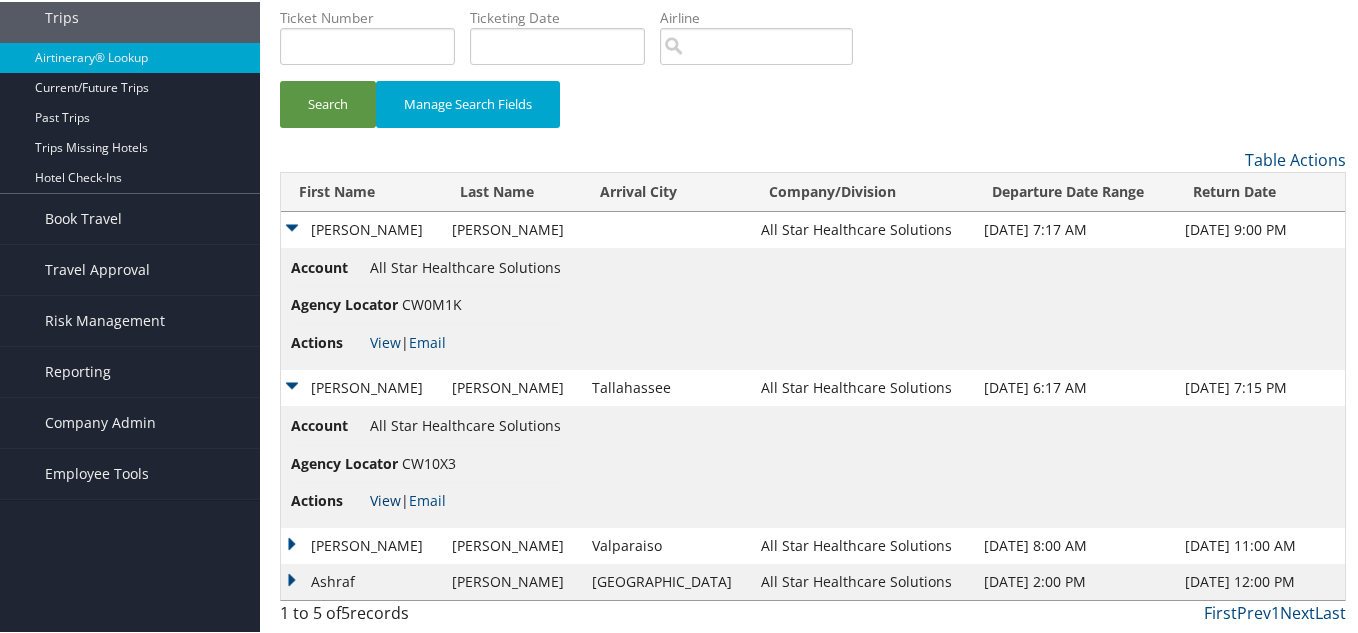 click on "View" at bounding box center [385, 498] 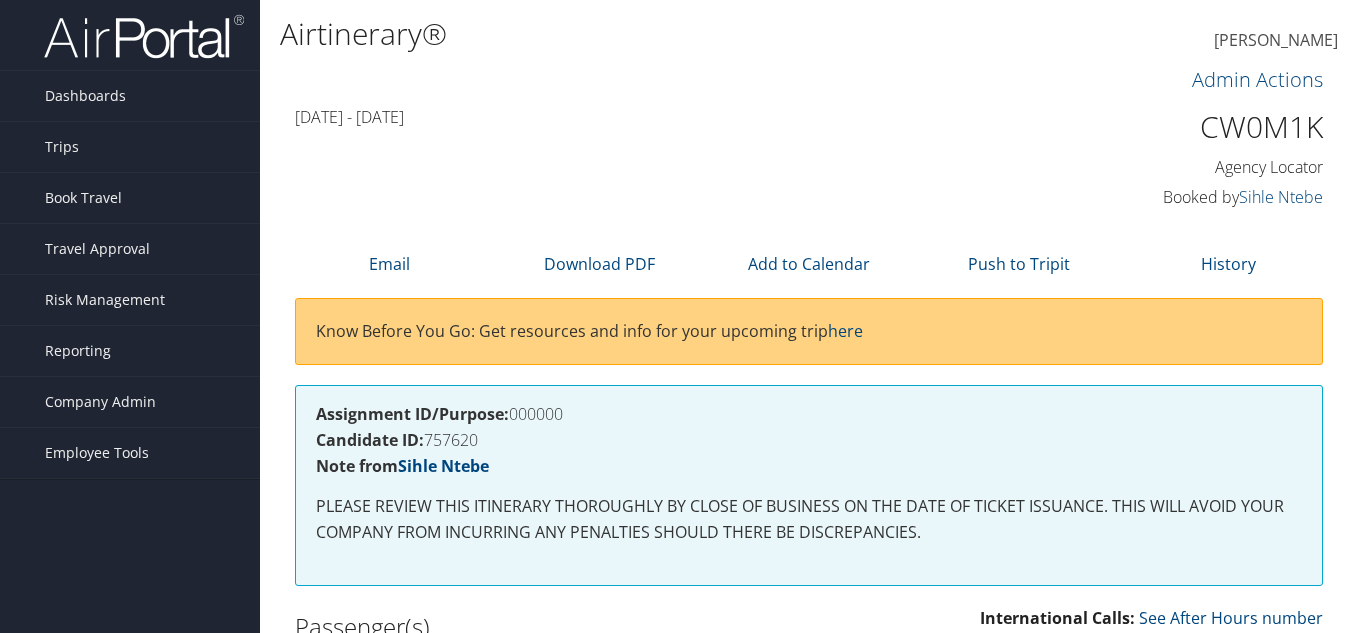 scroll, scrollTop: 0, scrollLeft: 0, axis: both 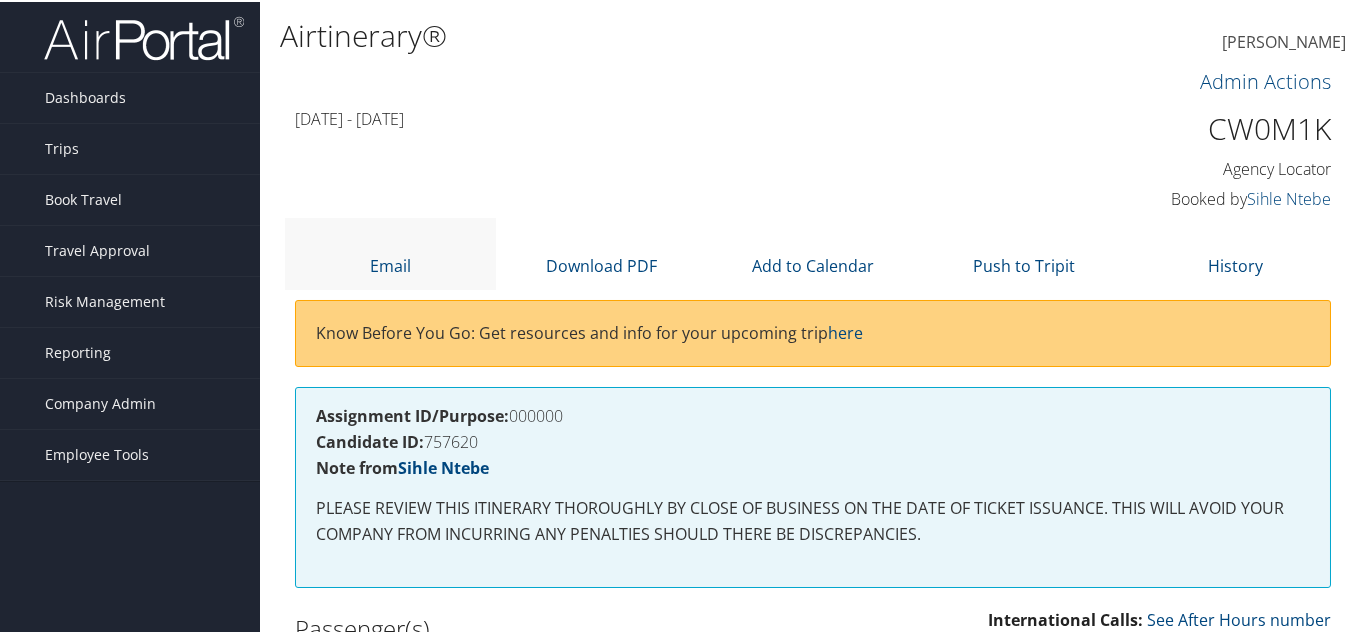 click on "Email" at bounding box center (390, 251) 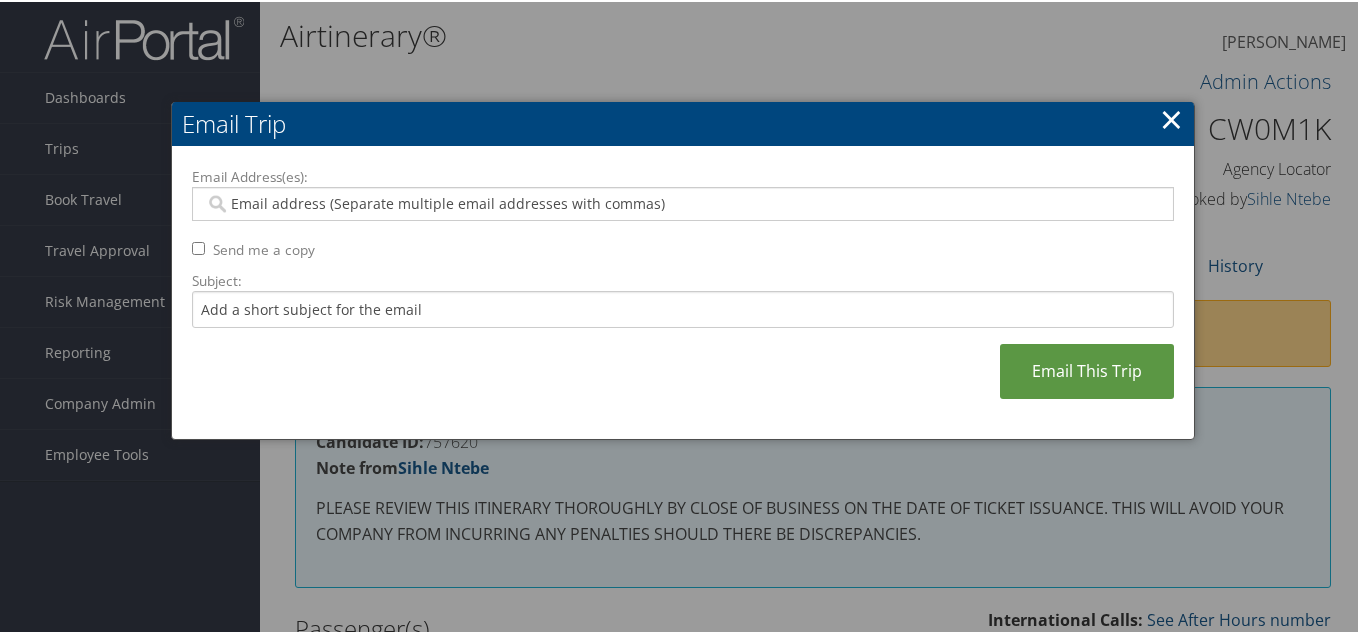 click at bounding box center [683, 202] 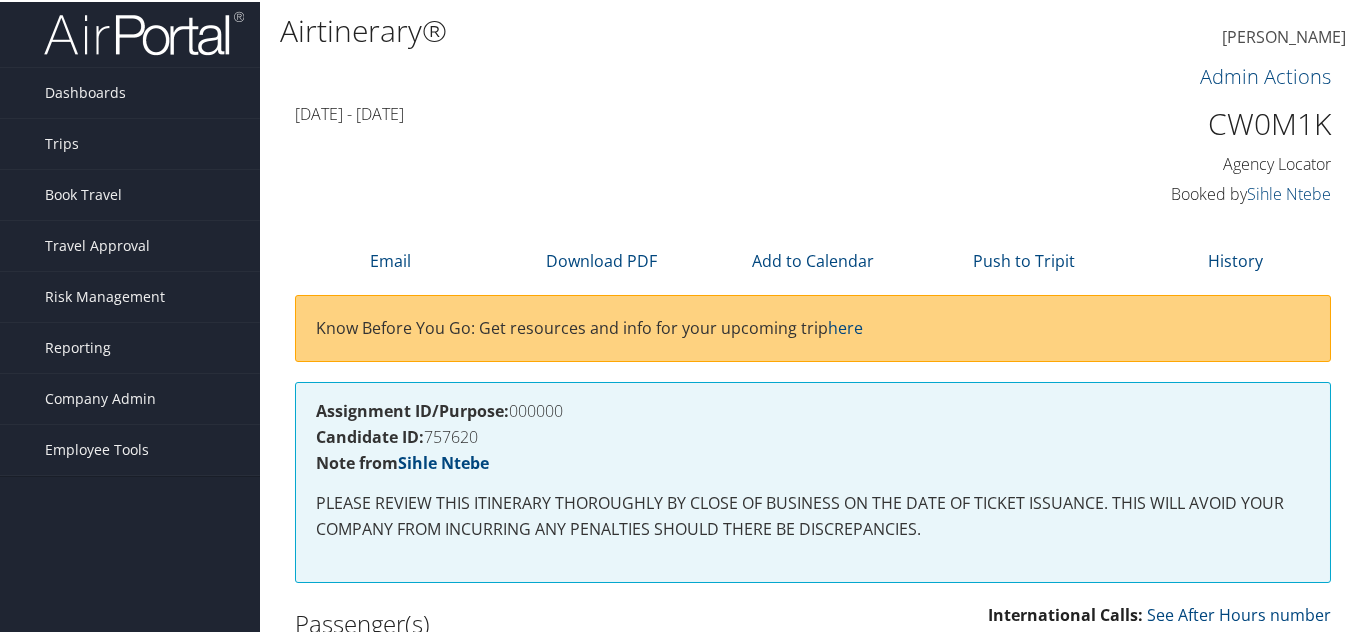 scroll, scrollTop: 0, scrollLeft: 0, axis: both 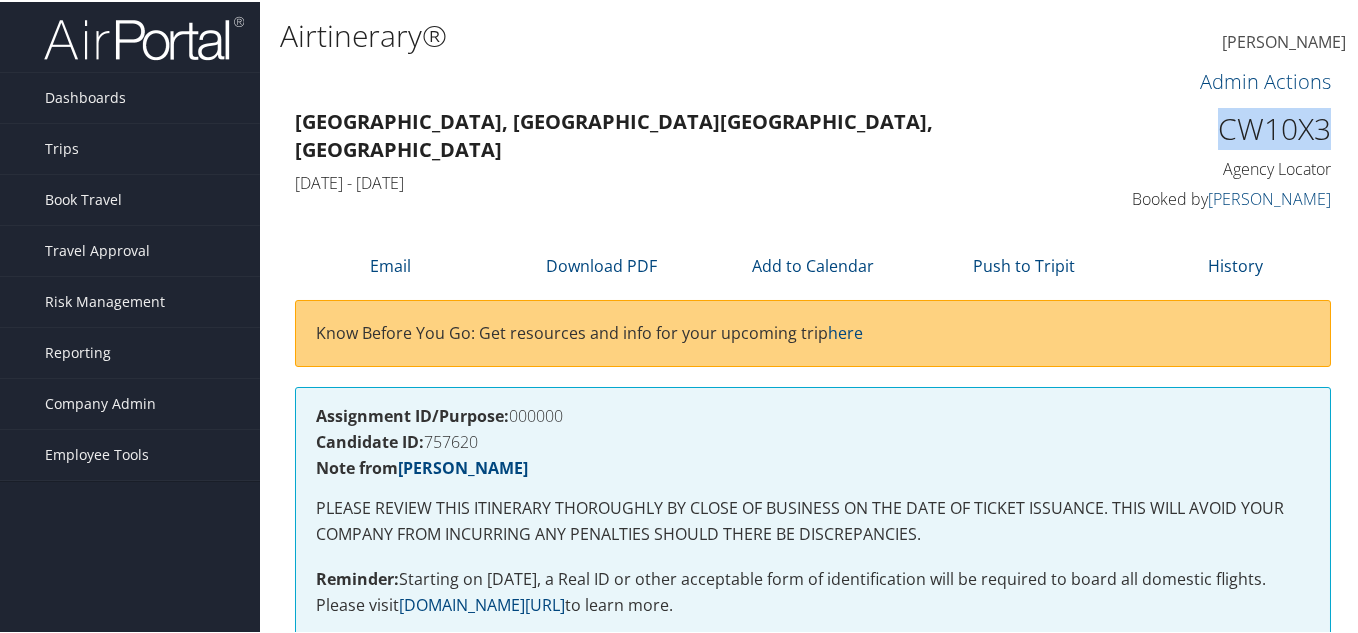 drag, startPoint x: 1324, startPoint y: 131, endPoint x: 1198, endPoint y: 130, distance: 126.00397 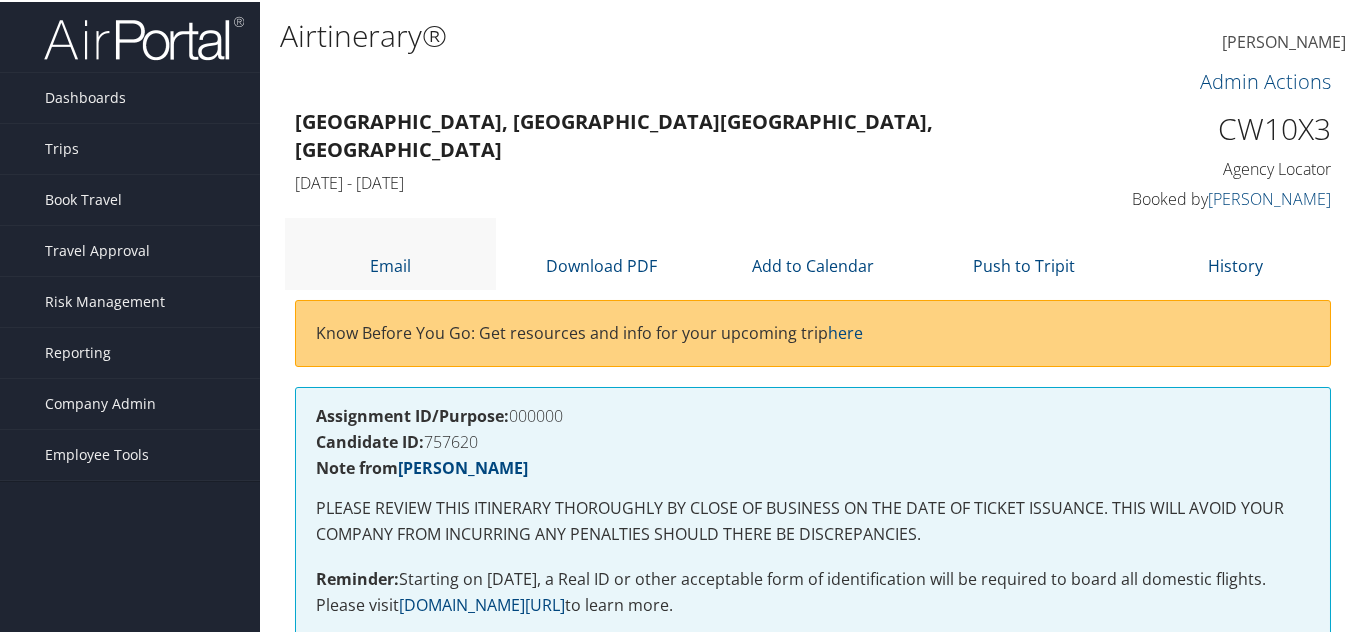 click on "Email" at bounding box center (390, 251) 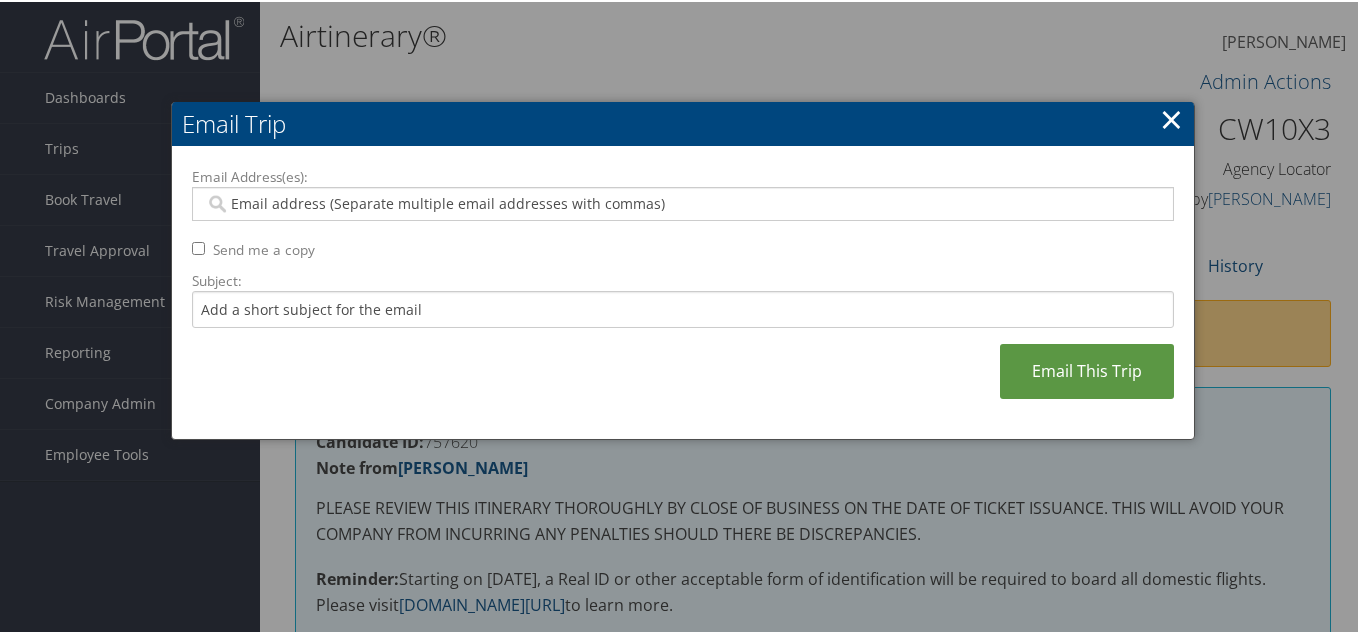 click at bounding box center (683, 316) 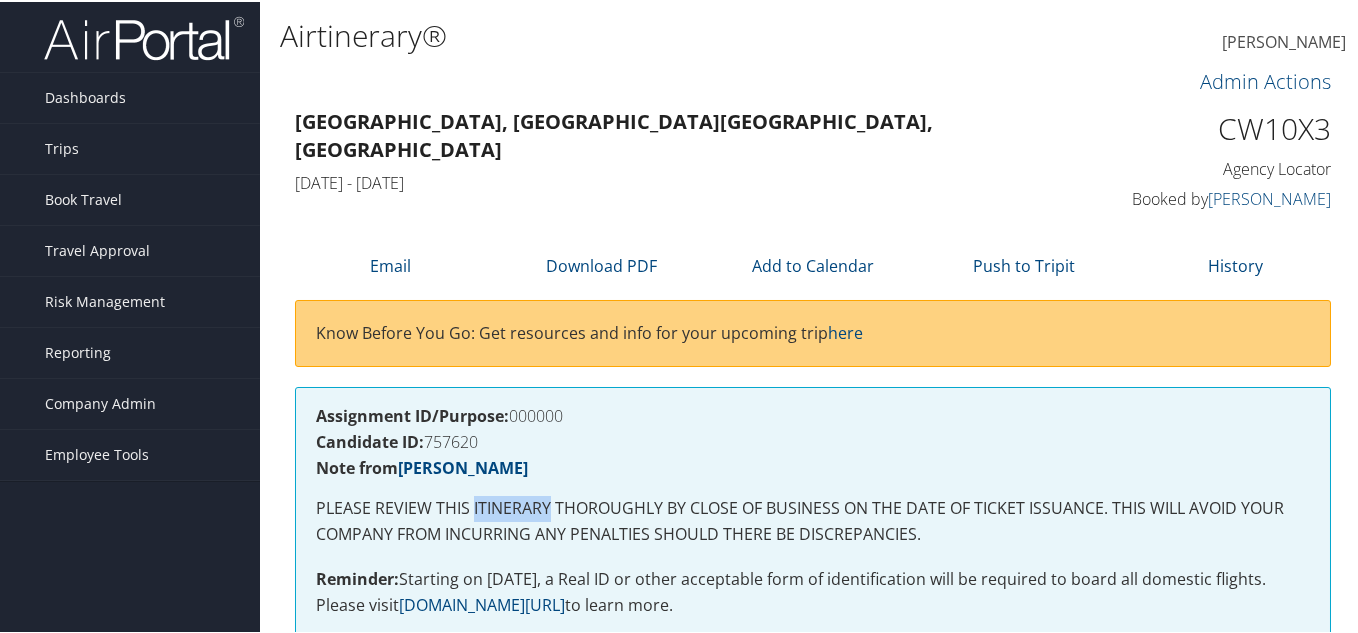 drag, startPoint x: 551, startPoint y: 503, endPoint x: 473, endPoint y: 505, distance: 78.025635 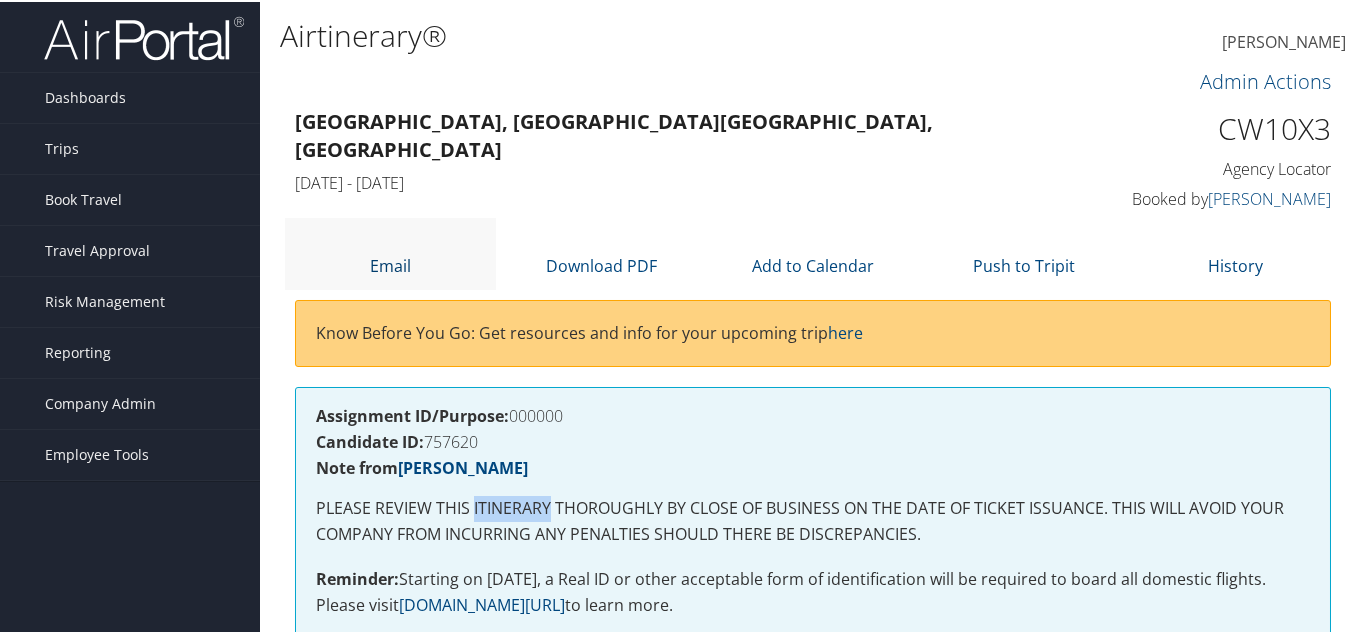 click on "Email" at bounding box center (390, 264) 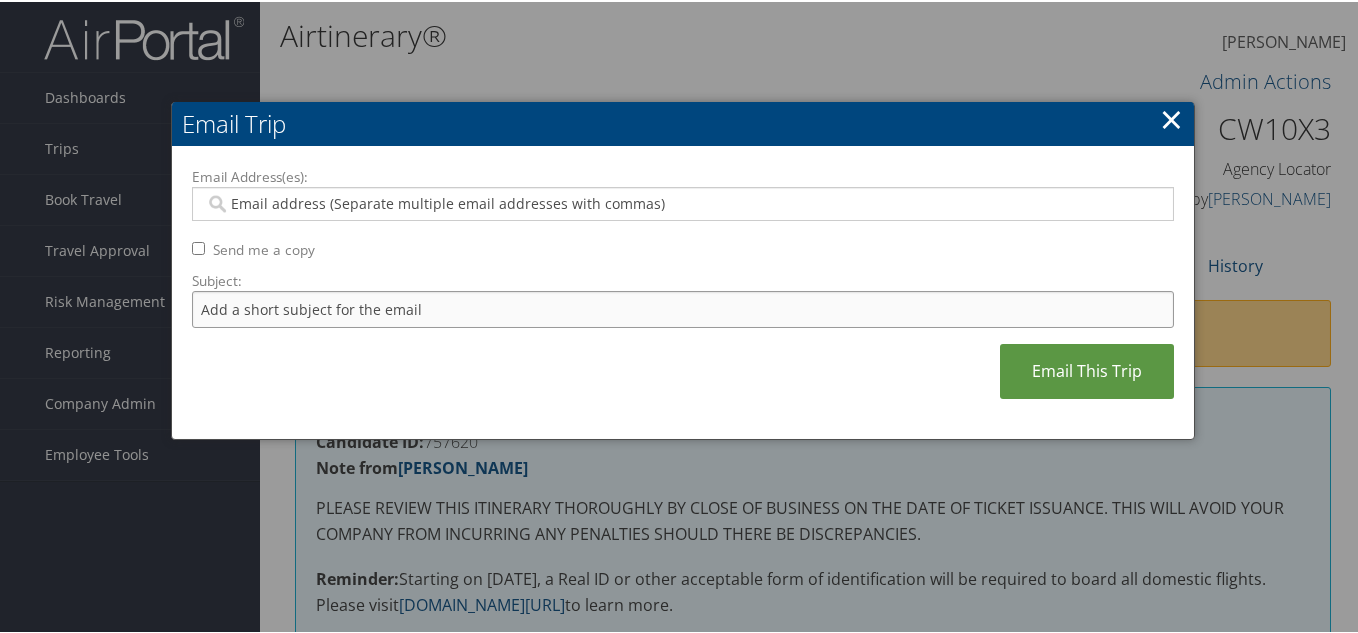 click on "Subject:" at bounding box center (683, 307) 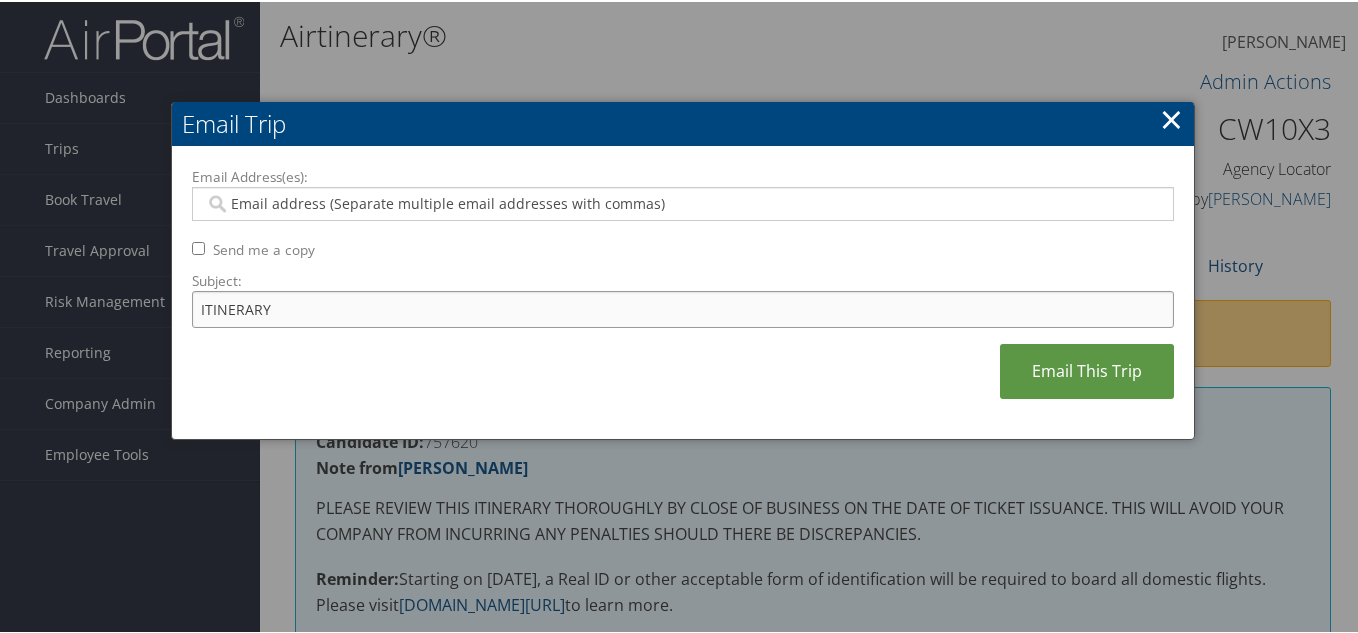 type on "ITINERARY" 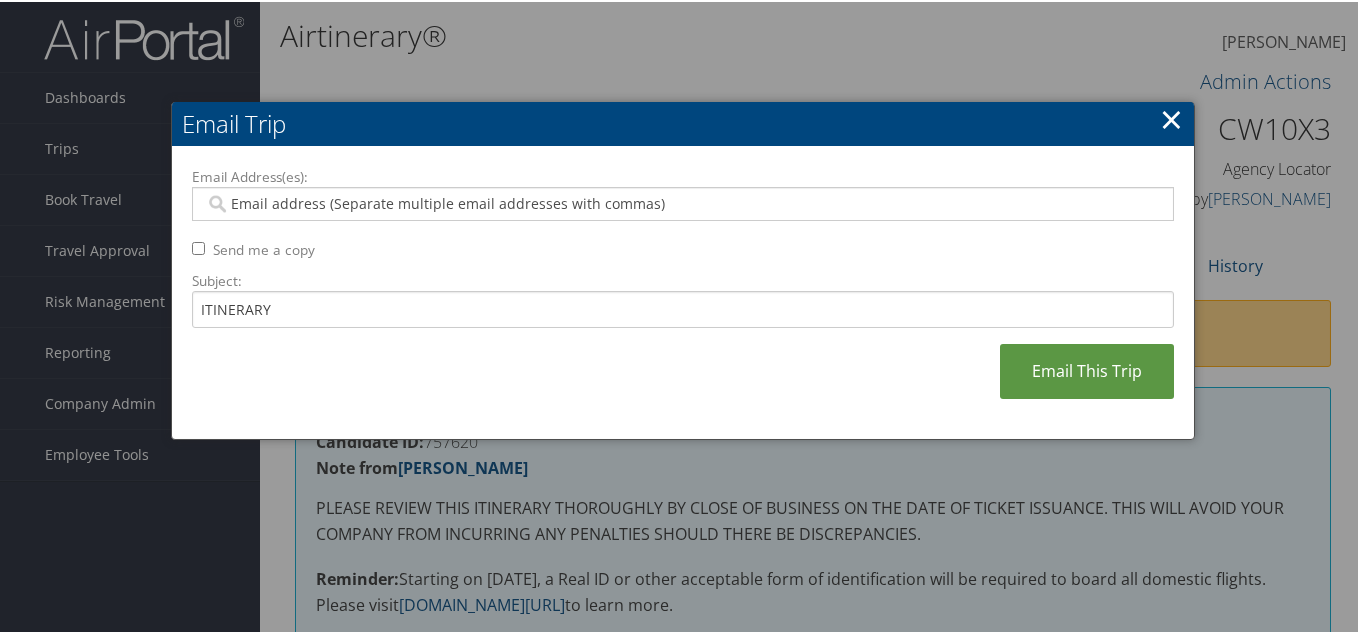 click on "Email Address(es):
Send me a copy
Subject:
ITINERARY
Email This Trip" at bounding box center (683, 291) 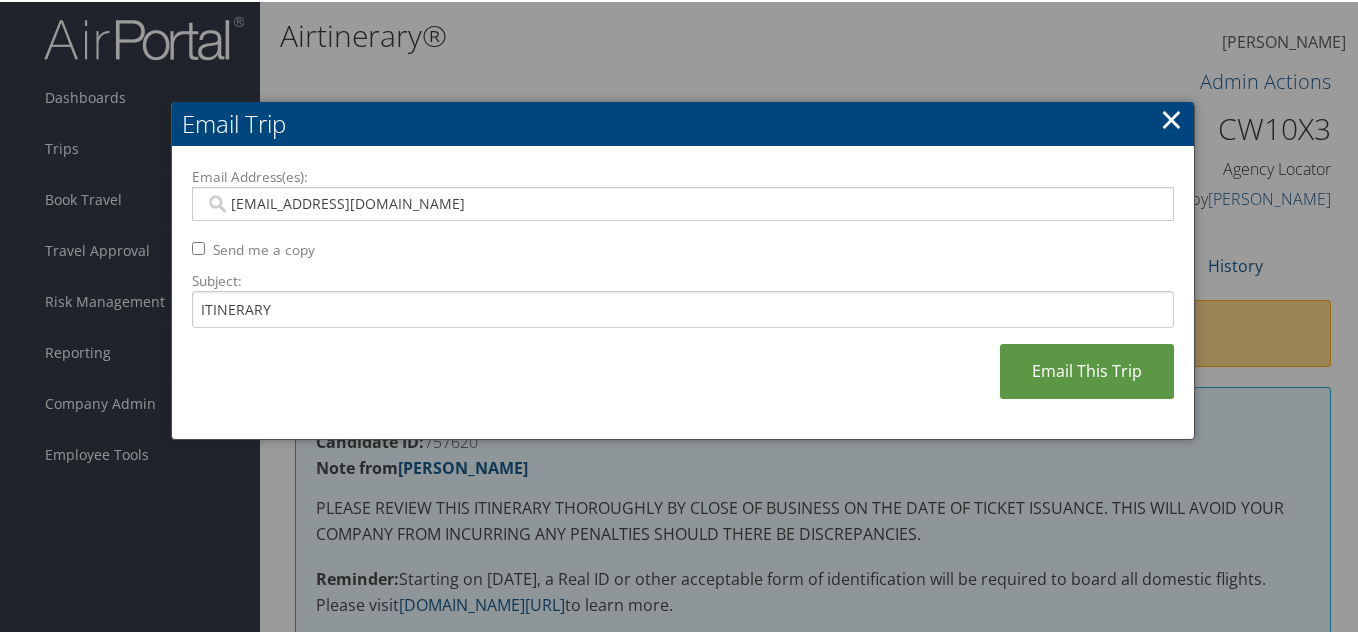type on "AAGUILA@ARSLOCUMS.COM" 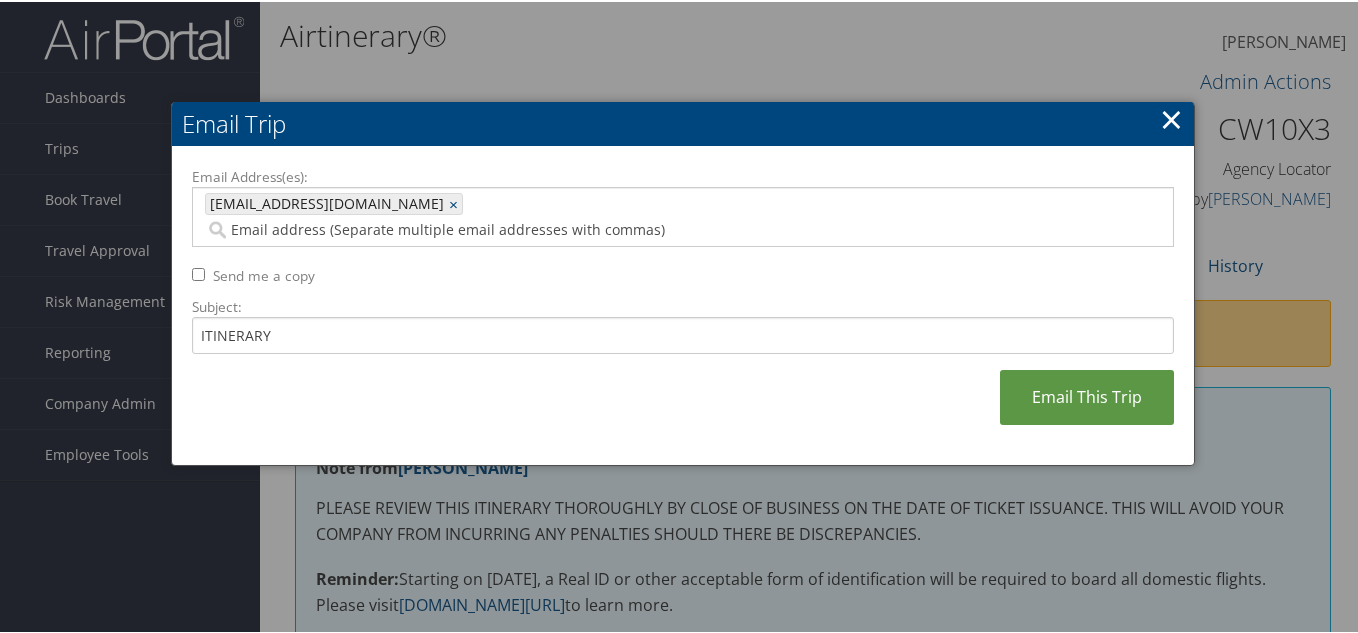 click on "Email Address(es):" at bounding box center (573, 228) 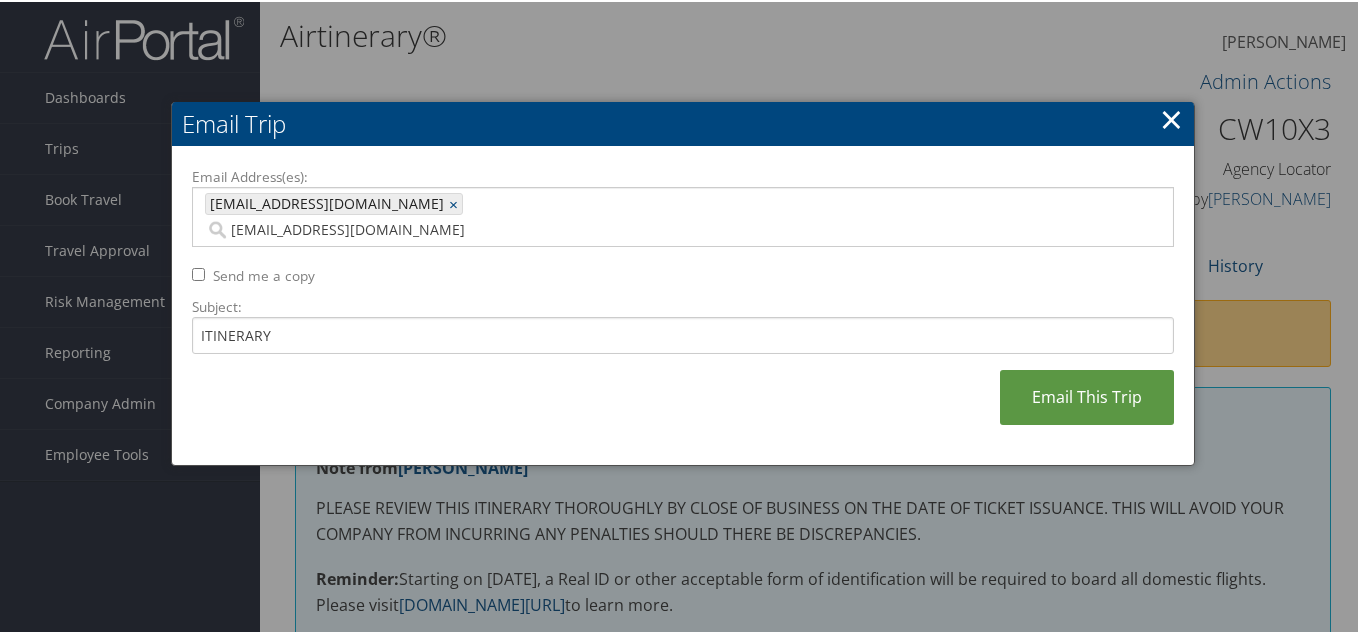 type on "AAGUILA@ARSLOCUMS.COM, ASHRAFMOMANI92@GMAIL.COM" 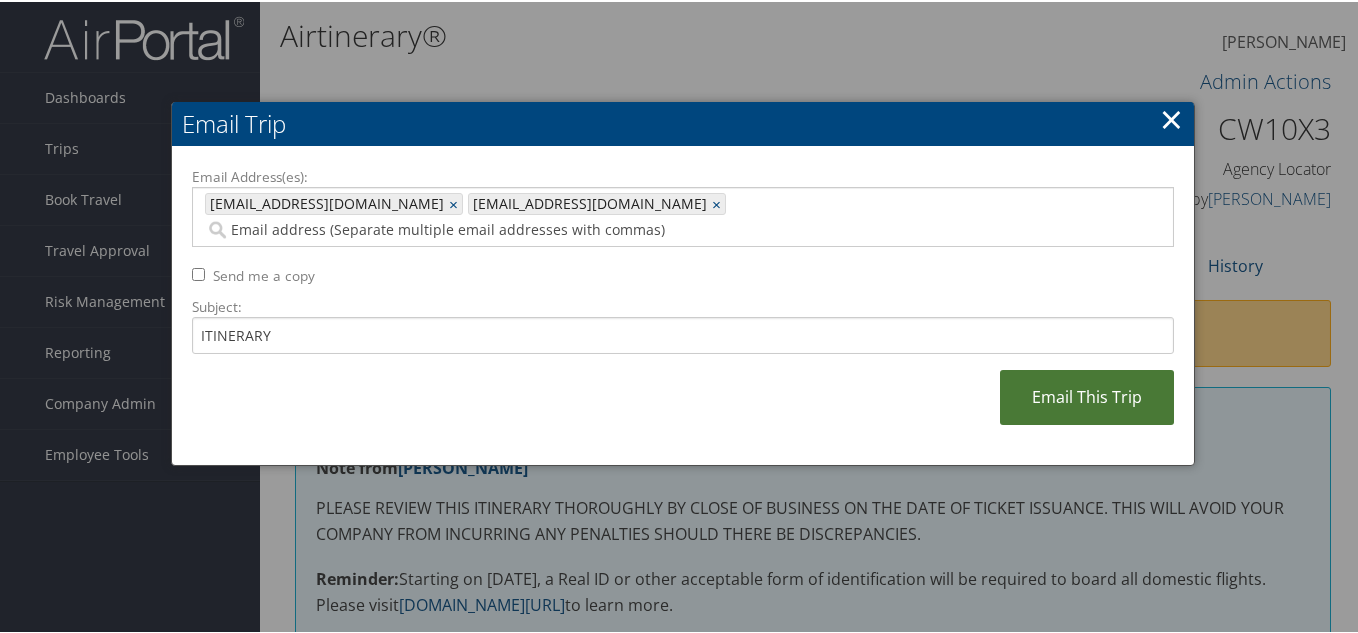 click on "Email This Trip" at bounding box center [1087, 395] 